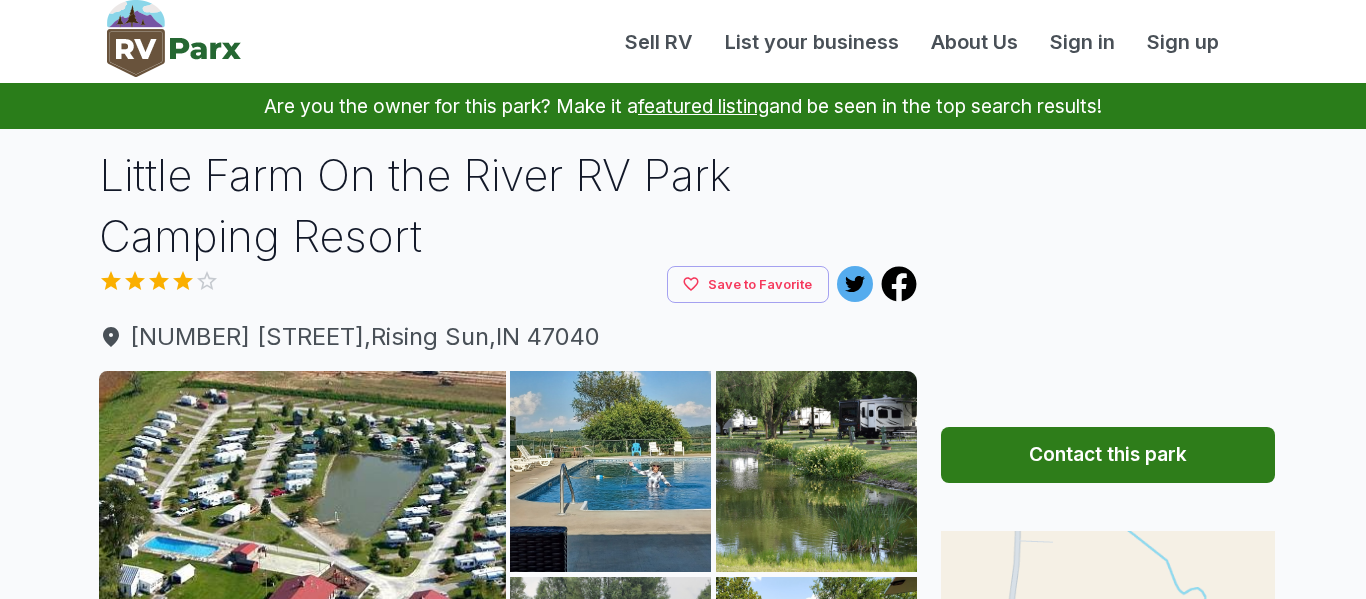 scroll, scrollTop: 0, scrollLeft: 0, axis: both 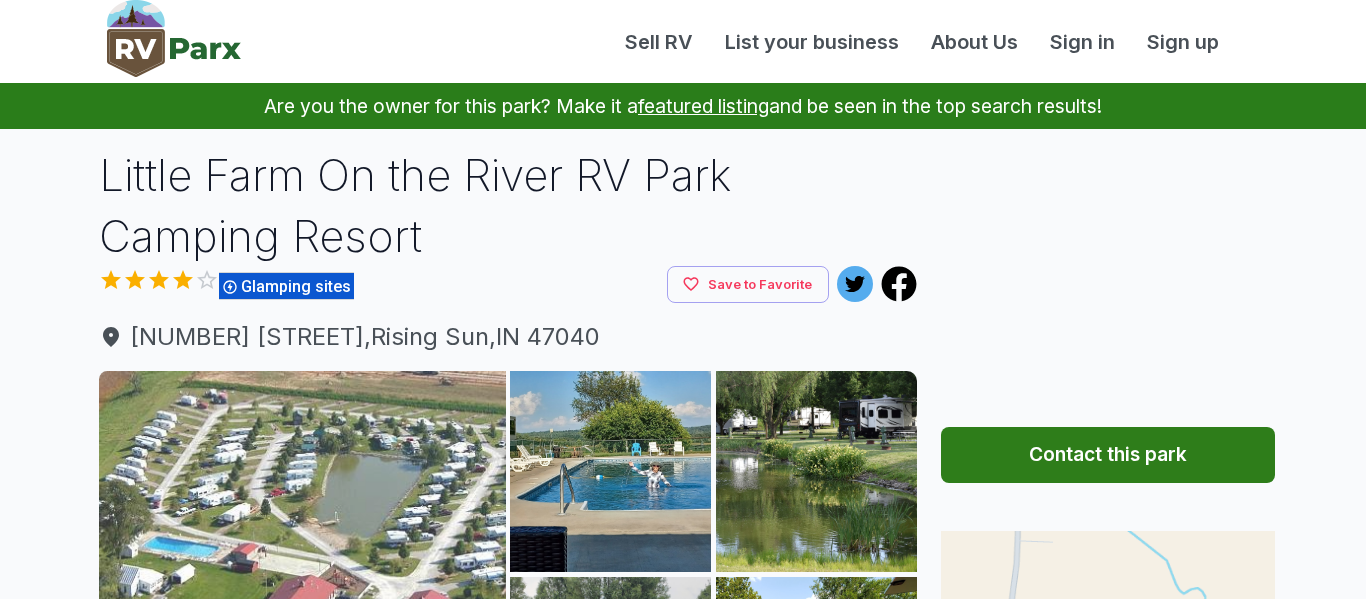 click at bounding box center (302, 574) 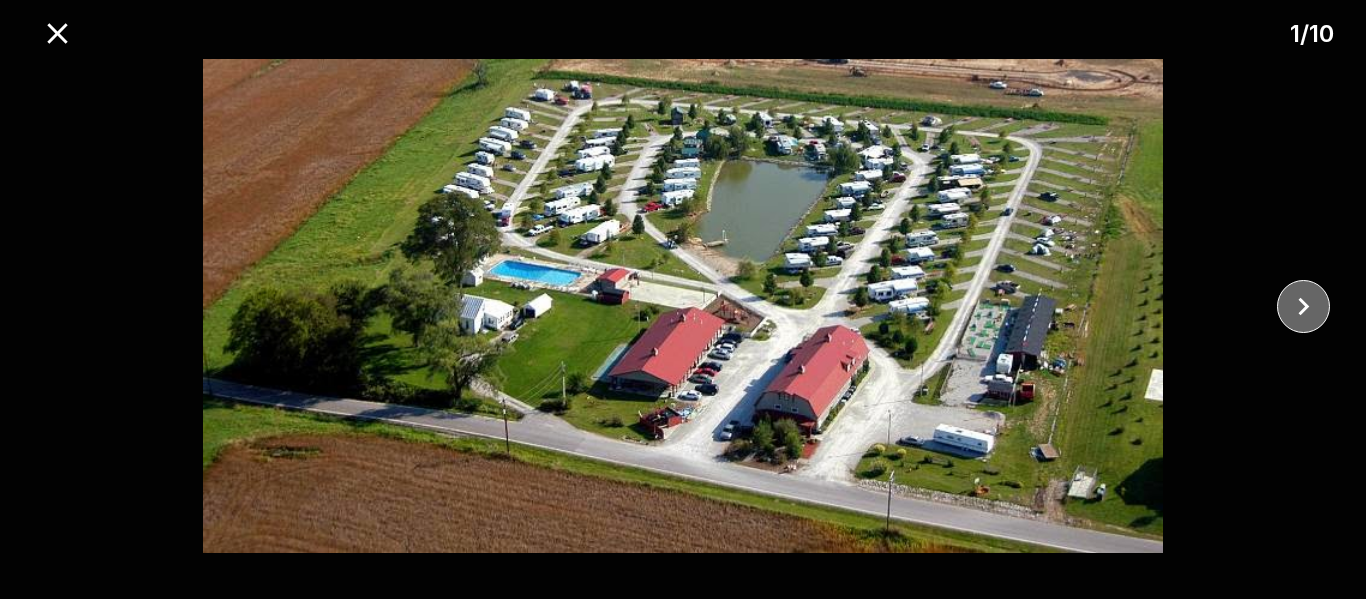 click 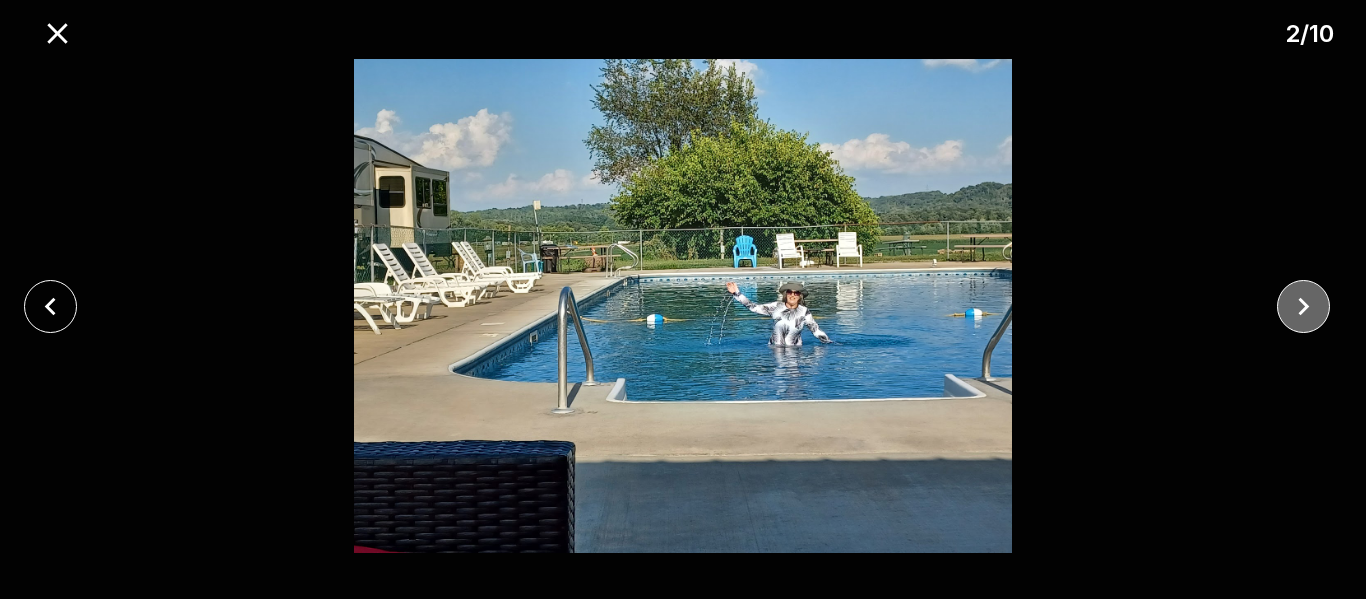 click 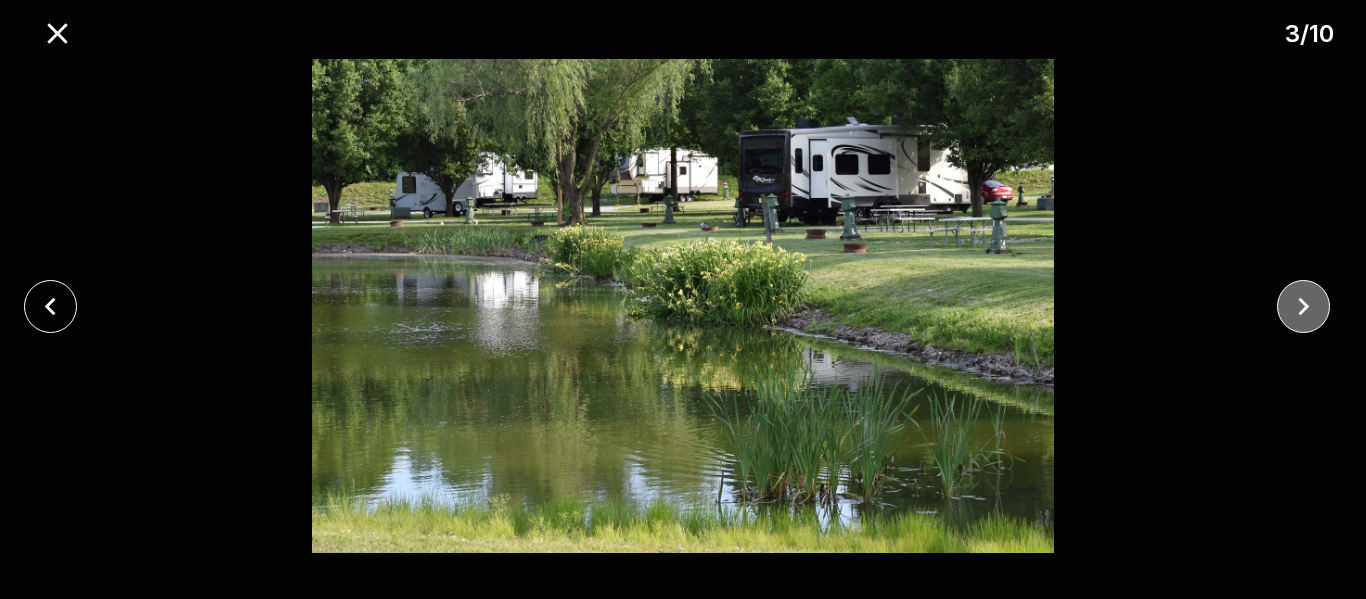 click 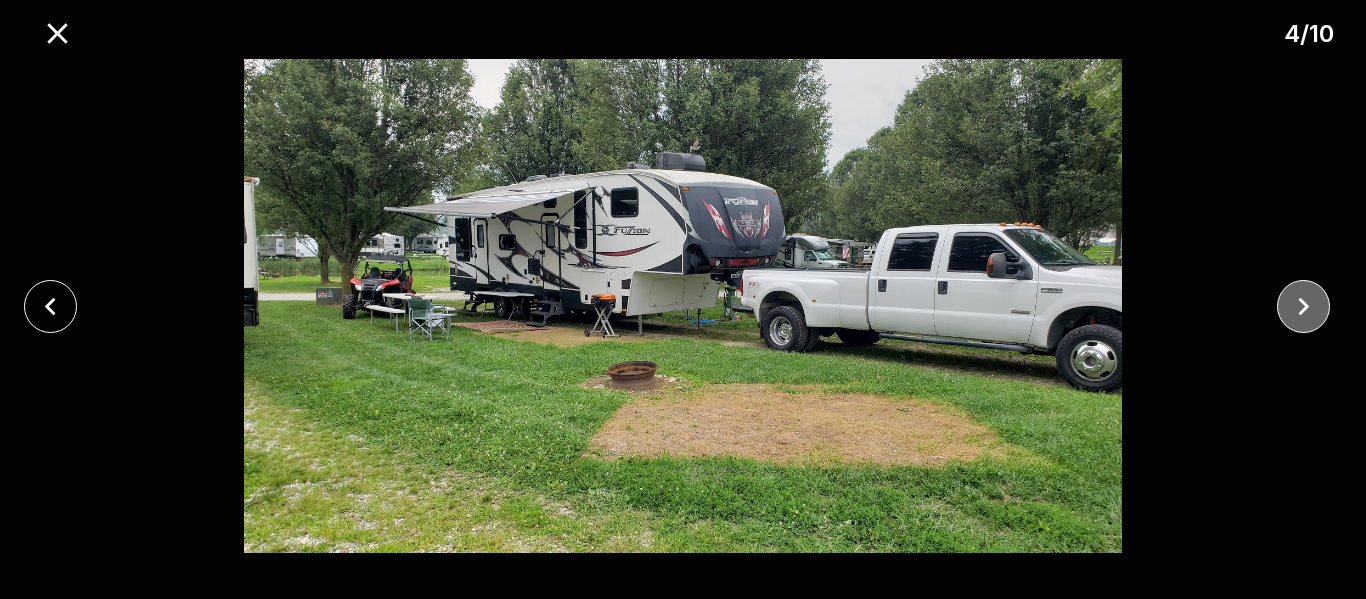 click 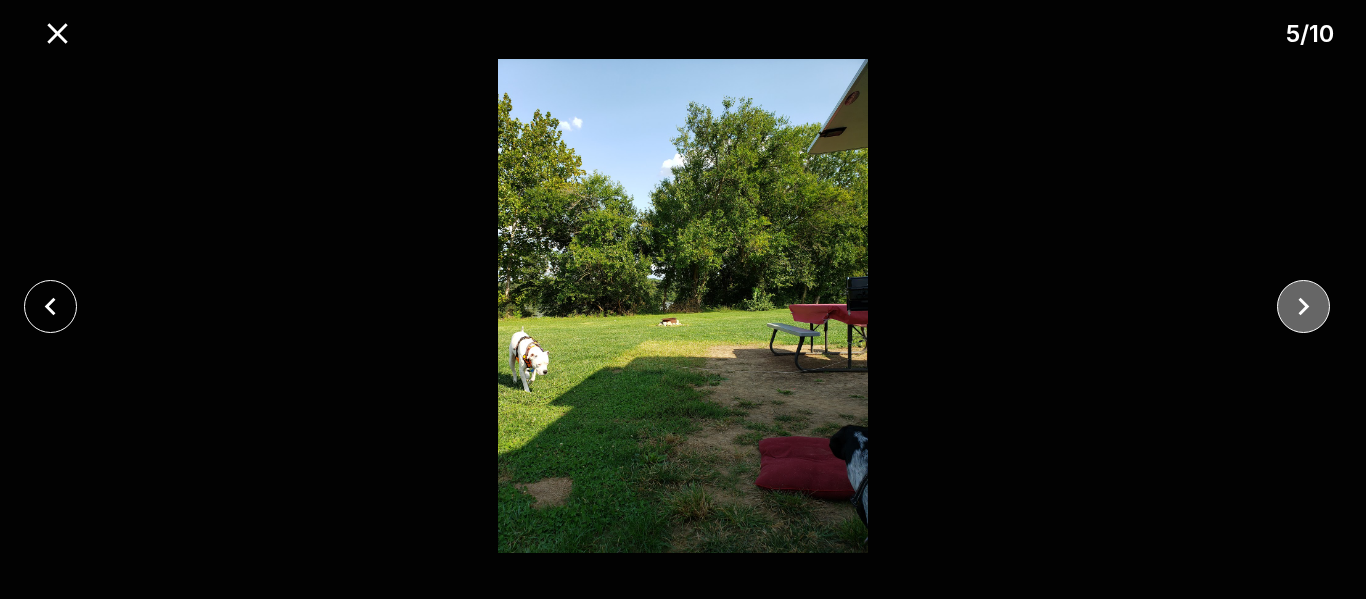 click 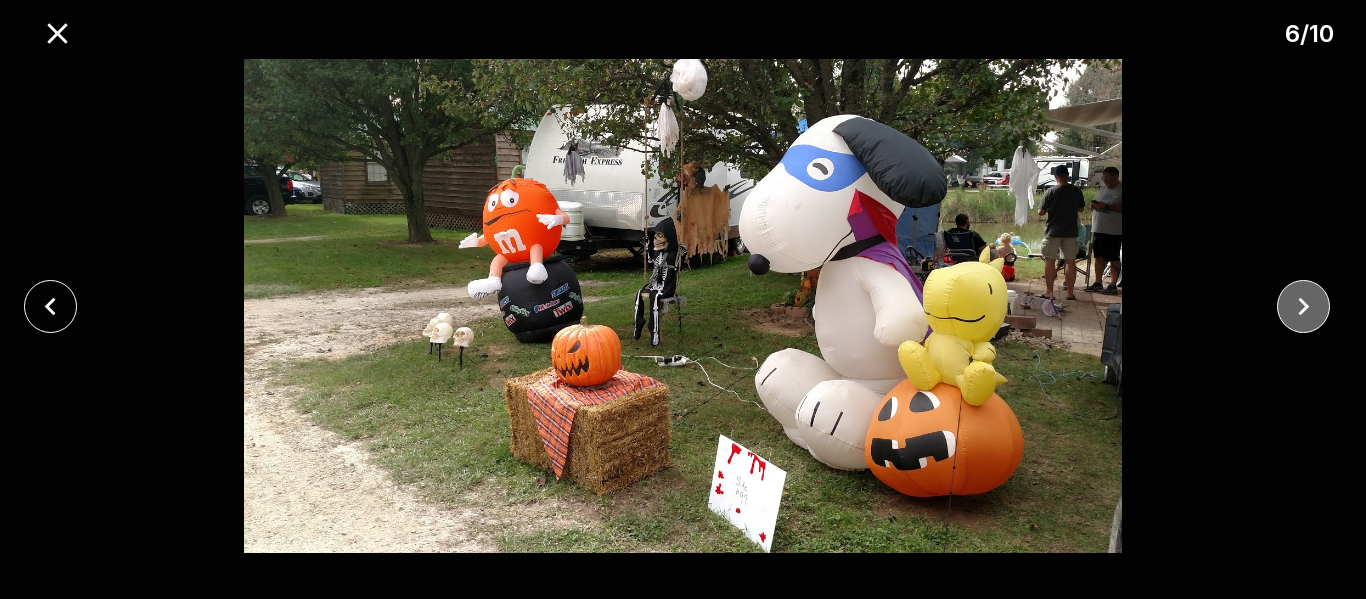 click 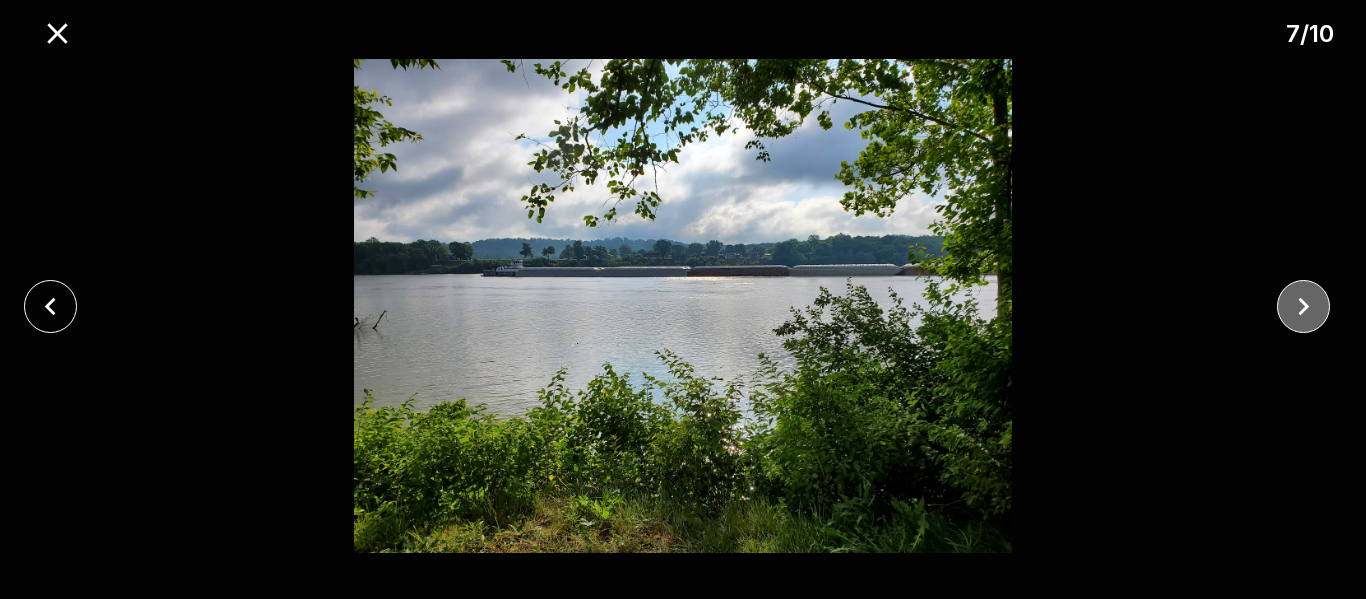 click 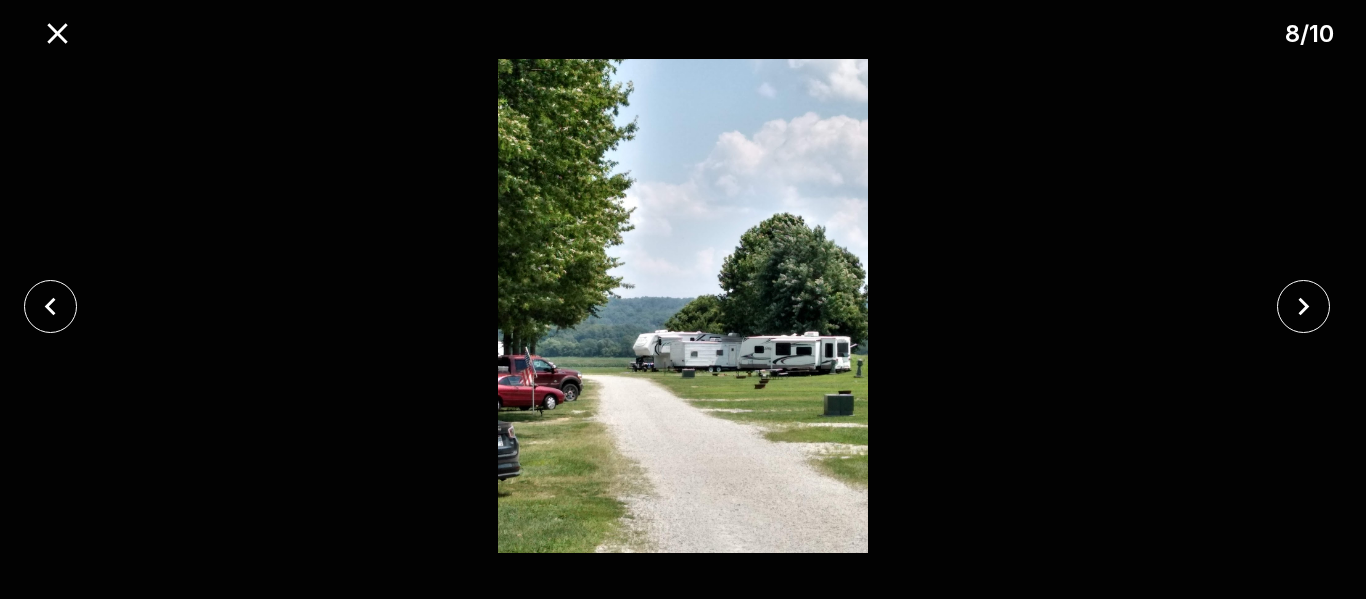 click at bounding box center (683, 306) 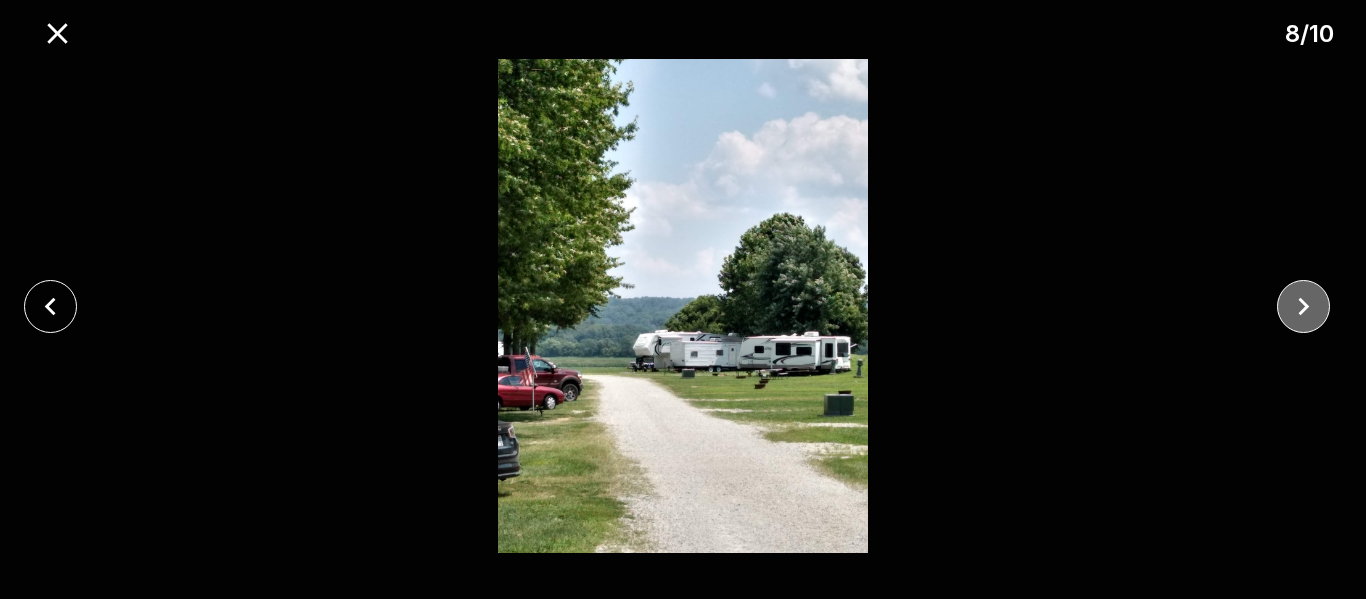 click 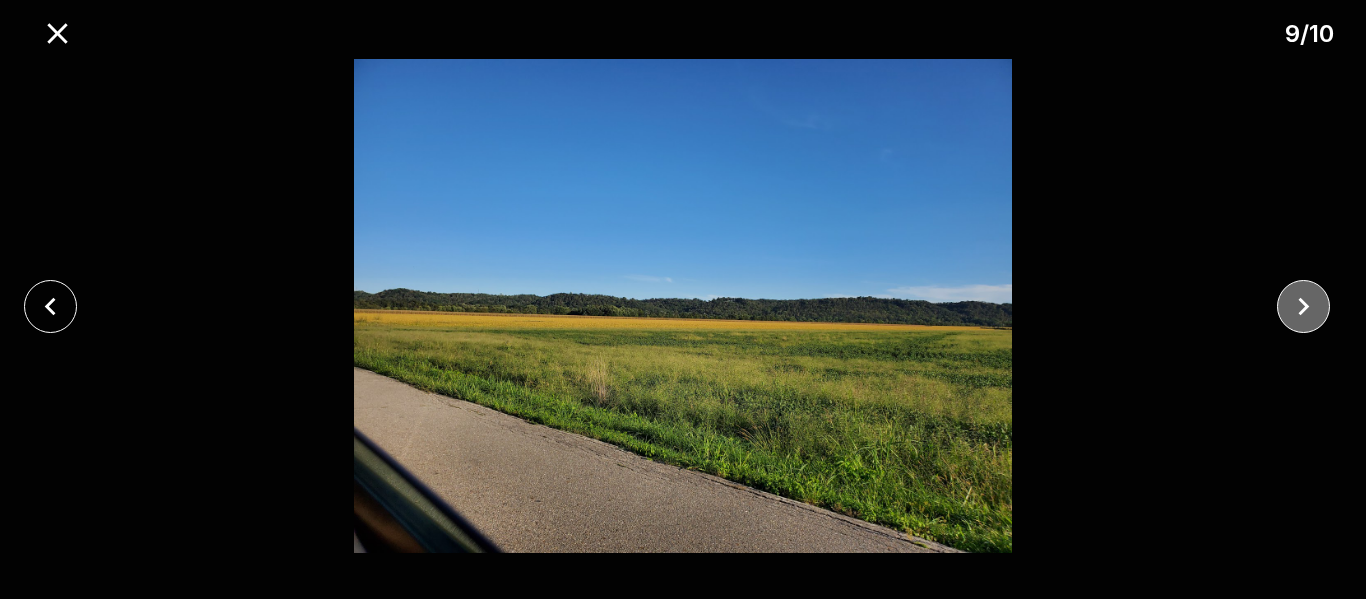 click 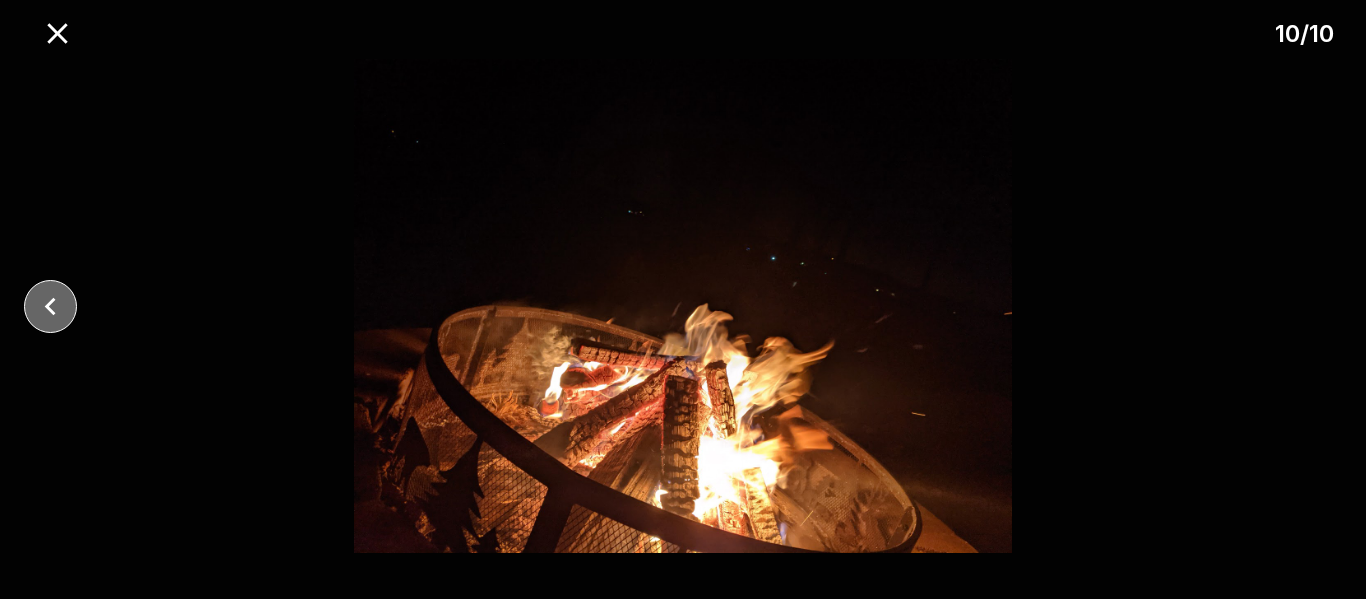 click 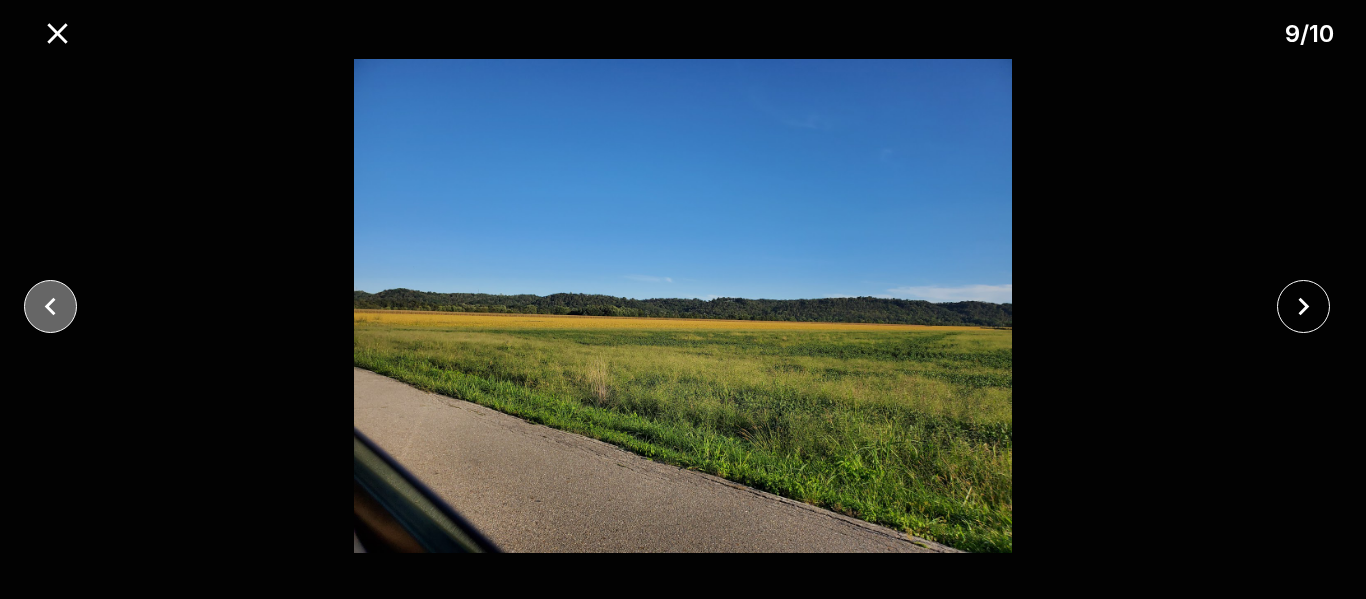 click 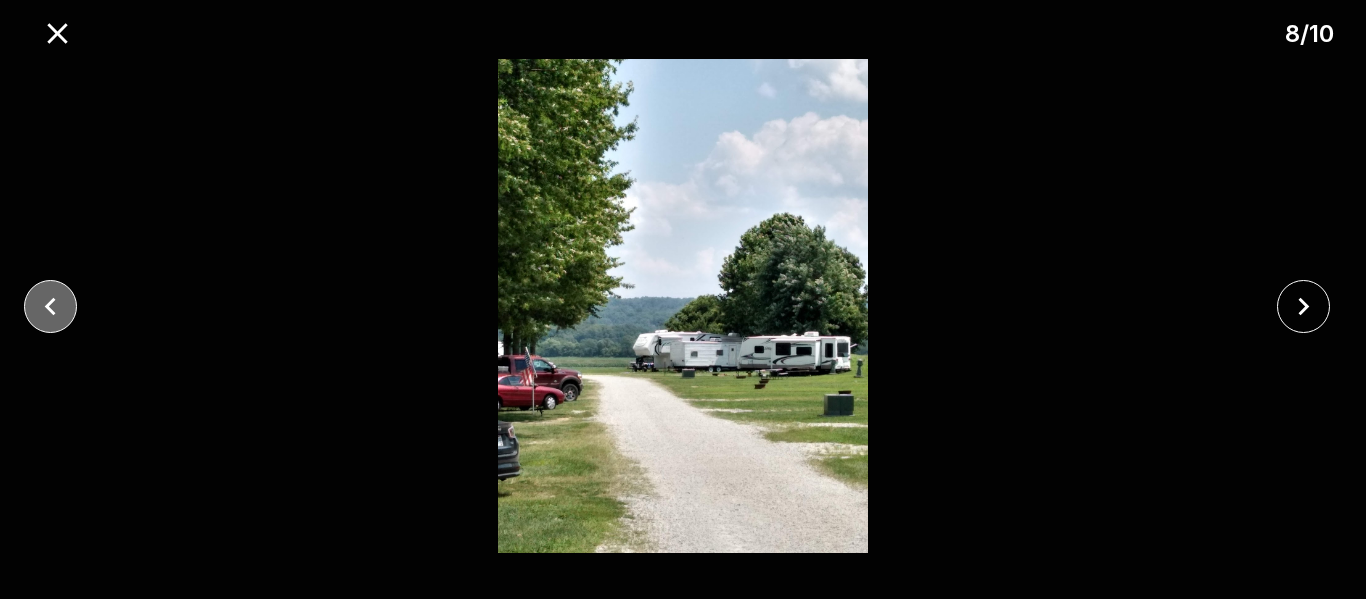 click 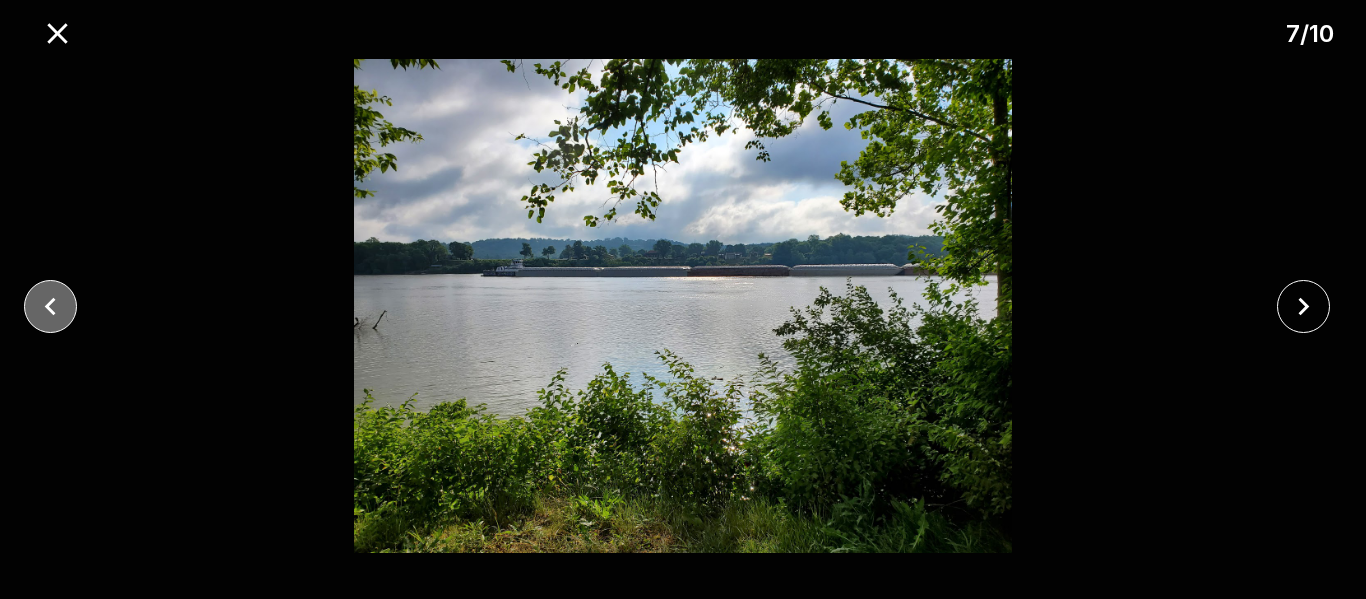 click 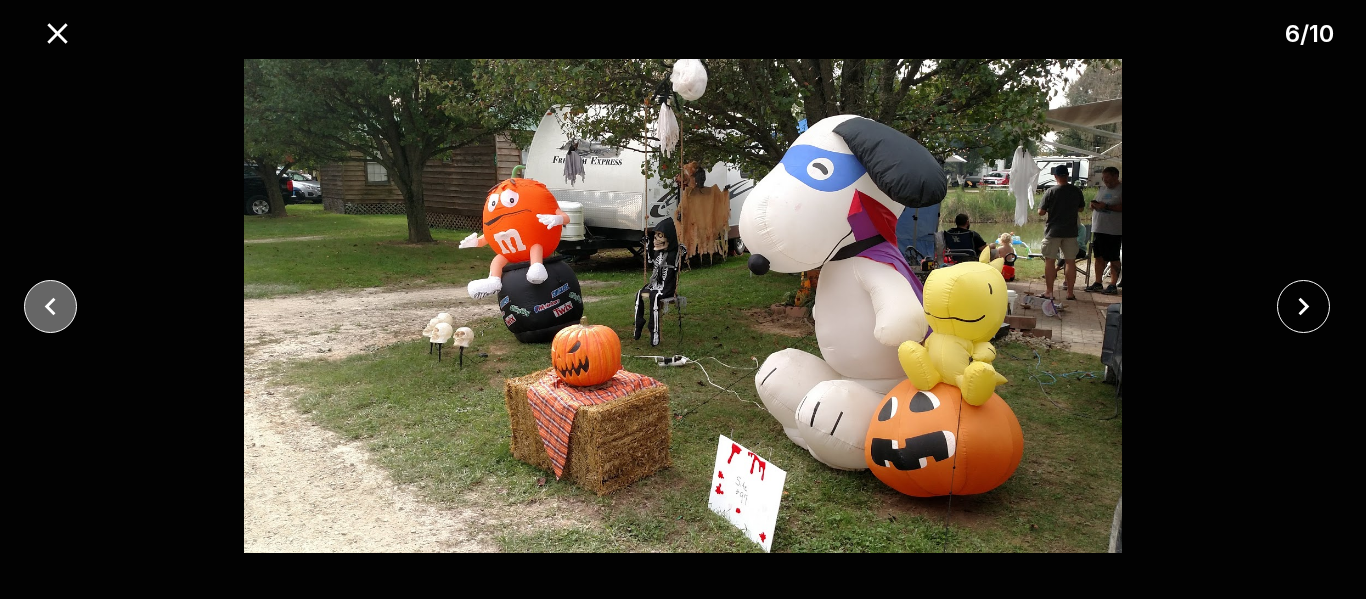 click 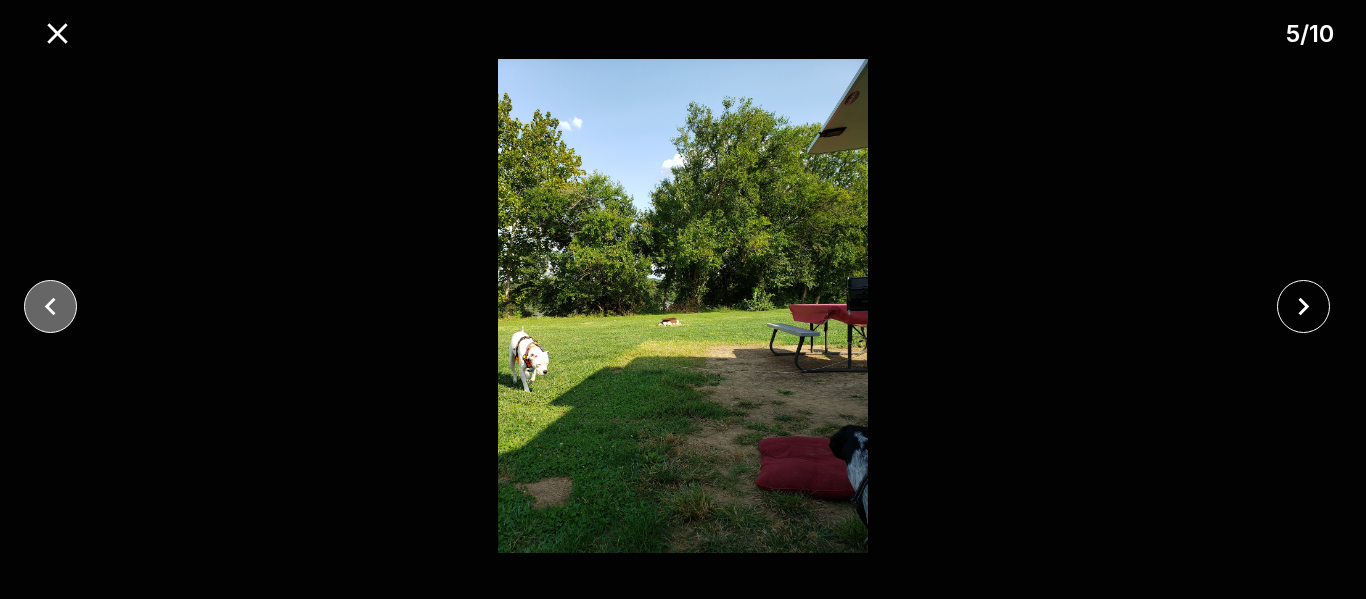 click 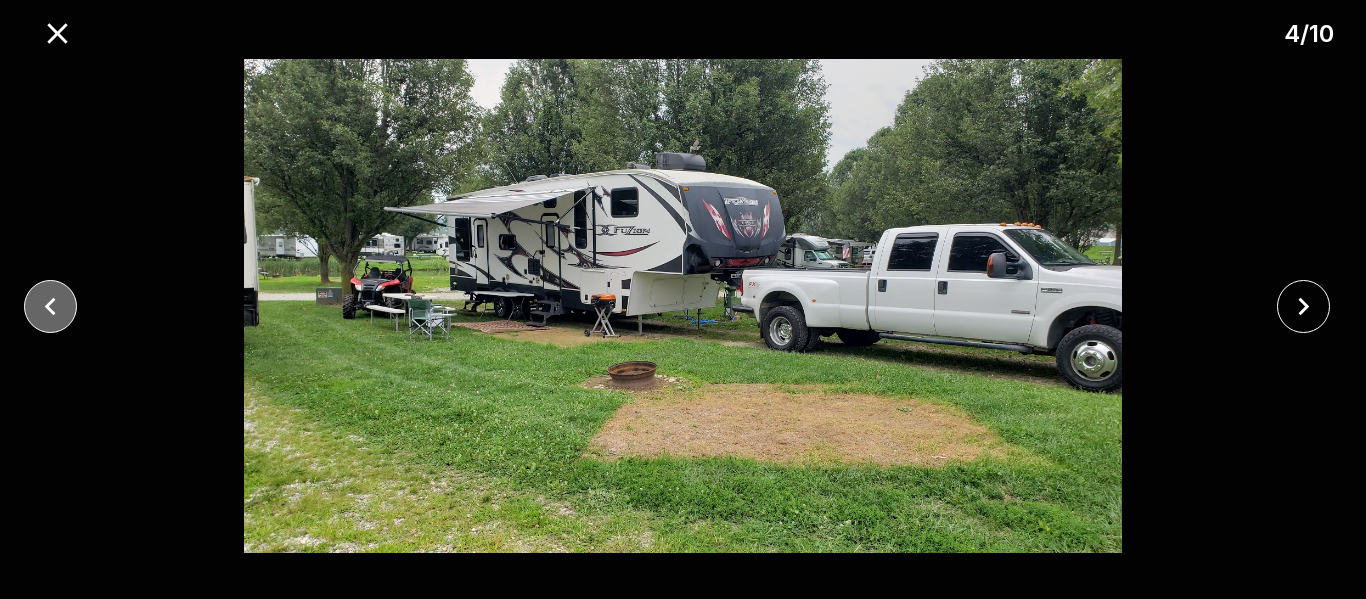click 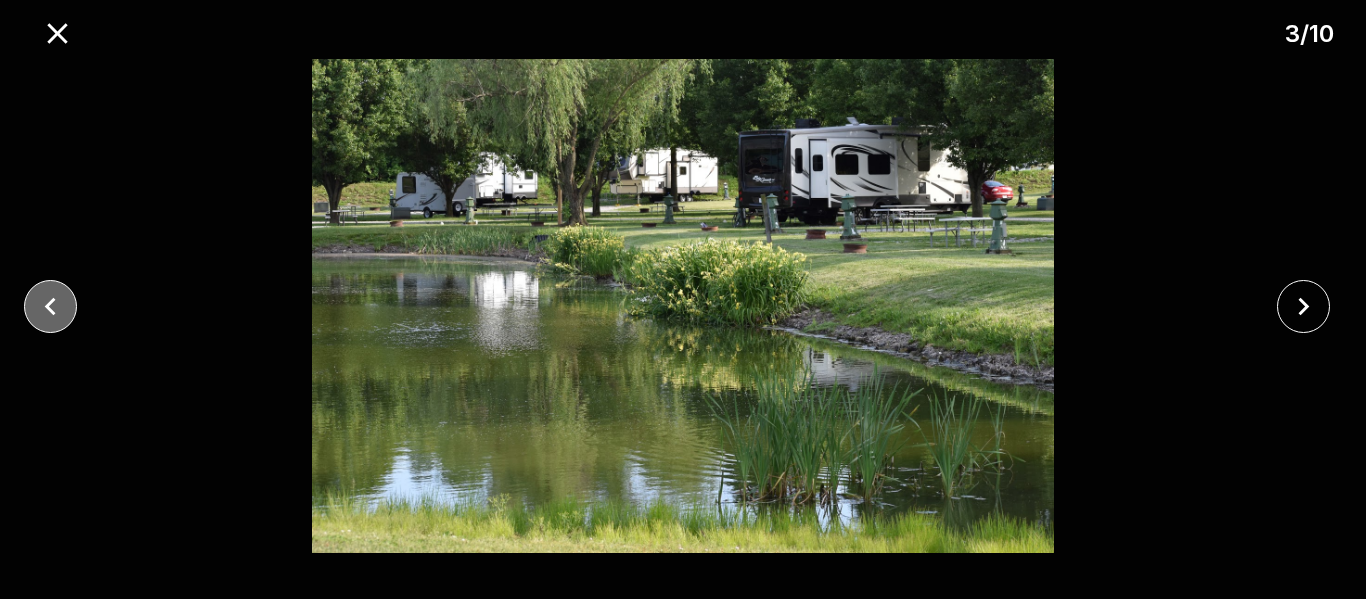click 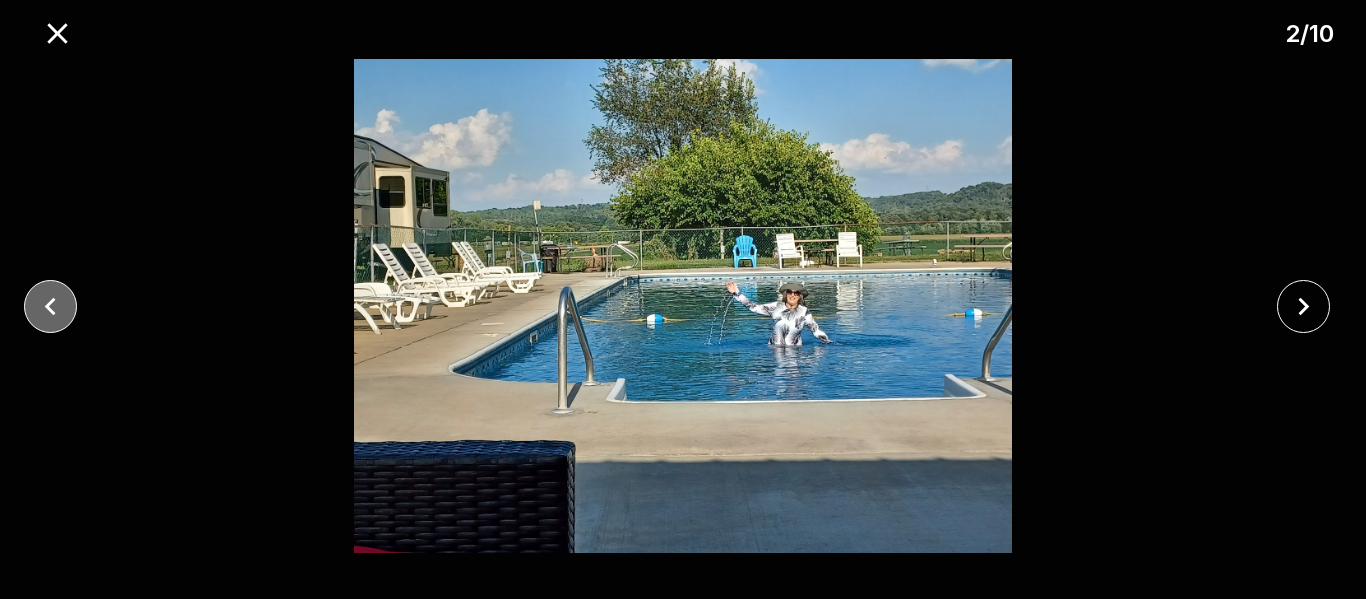 click 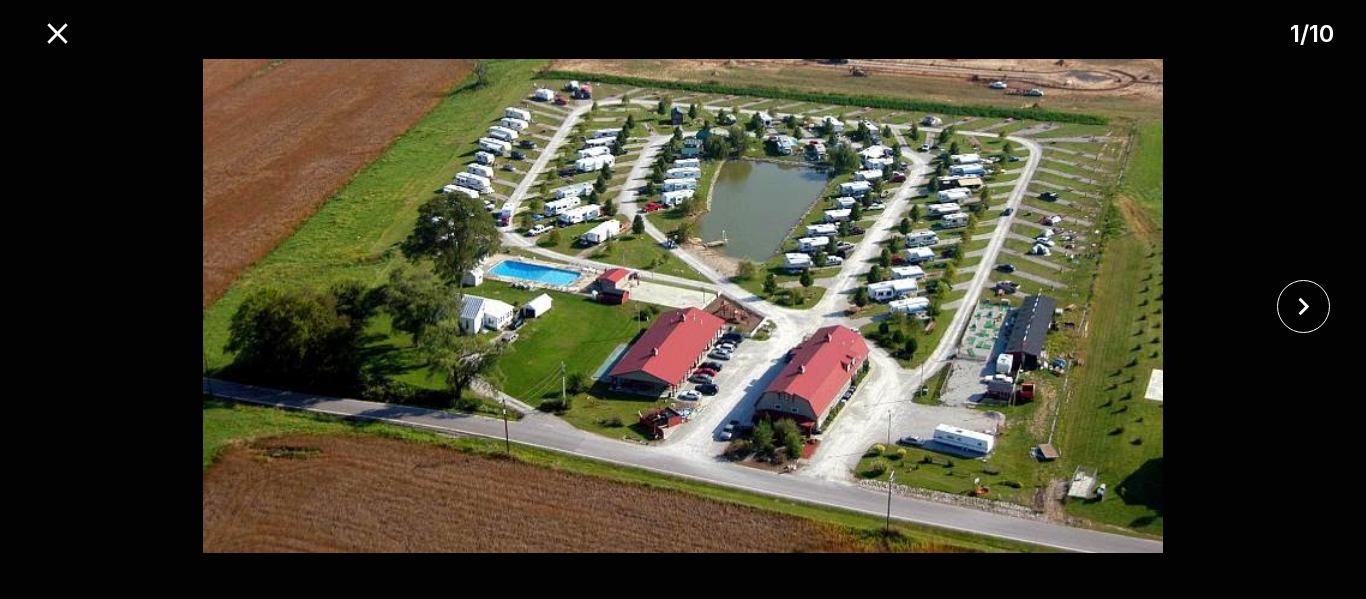click at bounding box center [683, 306] 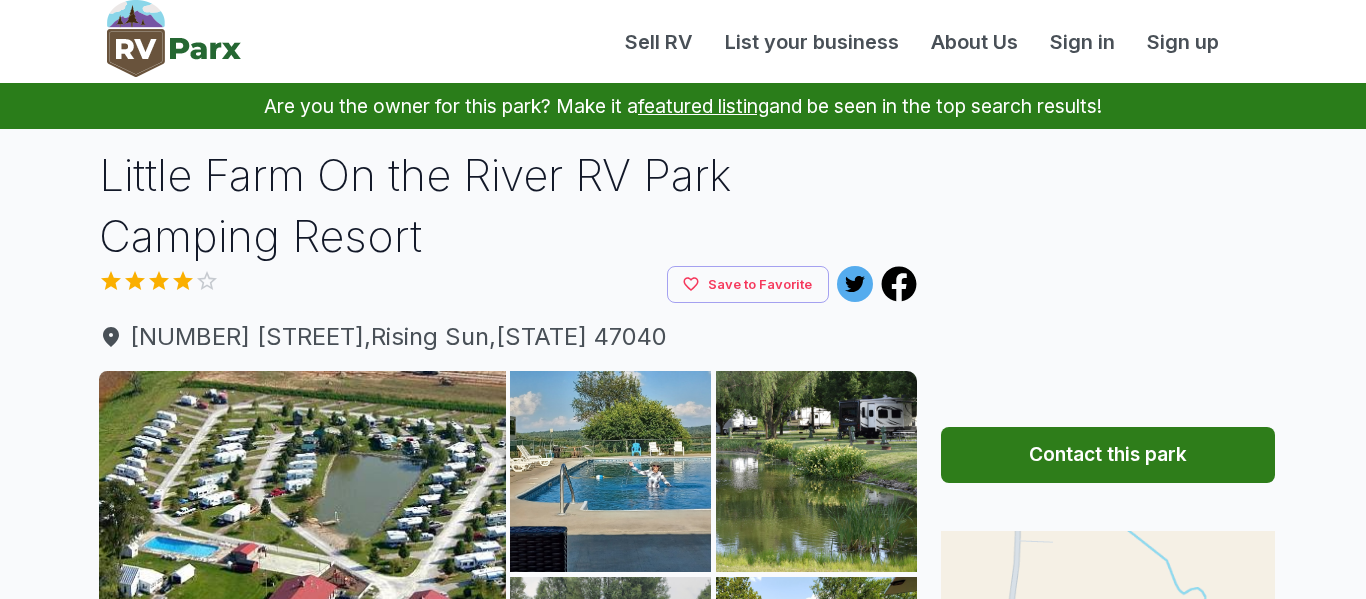 scroll, scrollTop: 0, scrollLeft: 0, axis: both 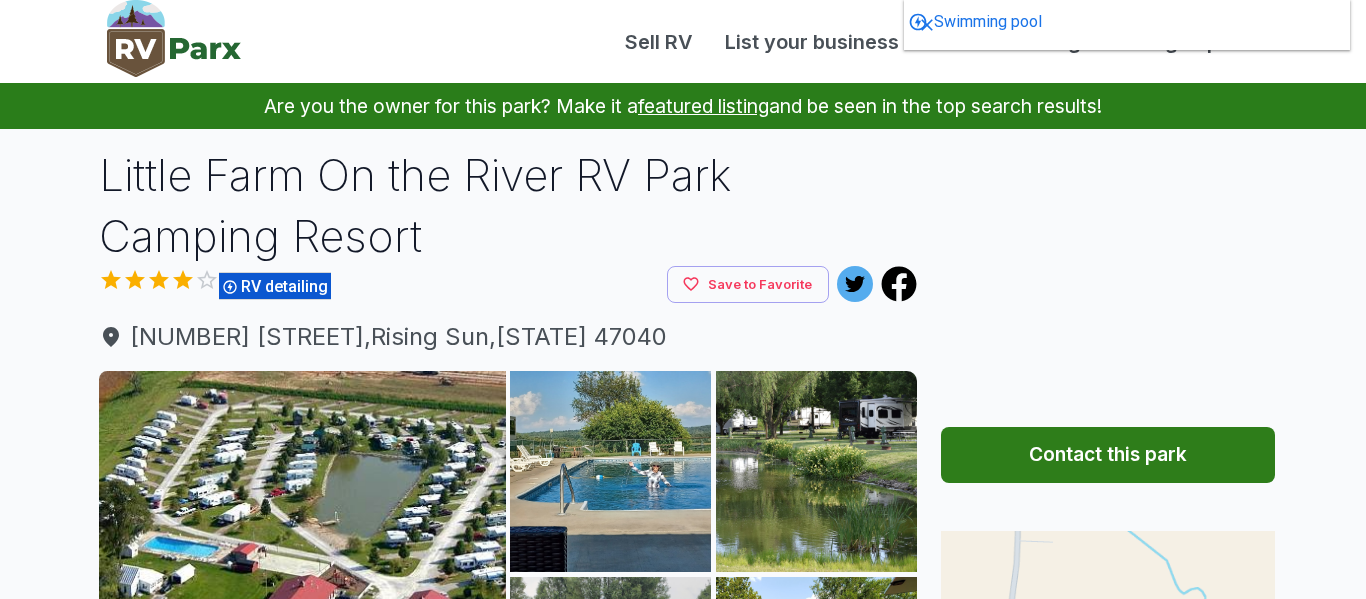 click on "Little Farm on the River RV Park Camping Resort Rising Sun is a family-friendly camping resort located on the banks of the Ohio River in Rising Sun, [STATE]. The resort offers a variety of amenities, including full hook-up RV sites,   tent  sites, cabins, a   swimming pool , a playground, a game room, a camp store, and a fishing pond. Guests can also enjoy a variety of activities, such as kayaking, canoeing, and fishing on the Ohio River. The resort is conveniently located near several attractions, including the Big Oaks National Wildlife Refuge, the Ohio River Scenic Byway, and the historic town of Aurora. Little Farm on the River RV Park Camping Resort Rising Sun is the perfect destination for a family getaway or a weekend of outdoor fun. RV washing Amenities )" at bounding box center (683, 2235) 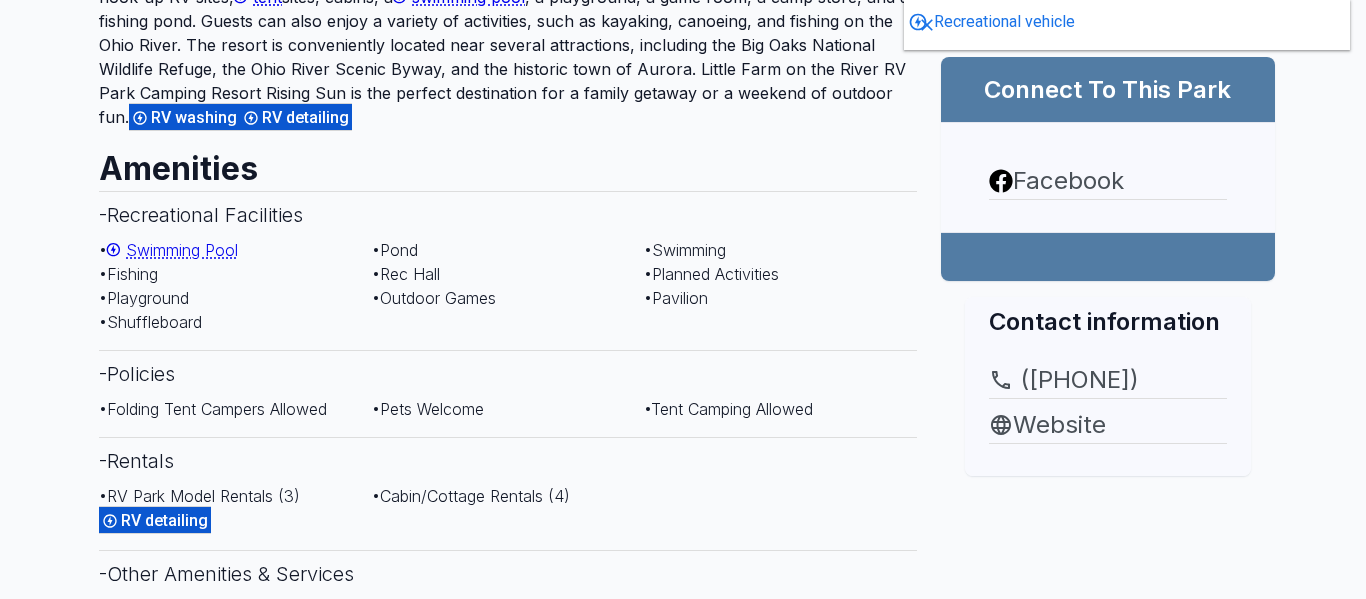 scroll, scrollTop: 880, scrollLeft: 0, axis: vertical 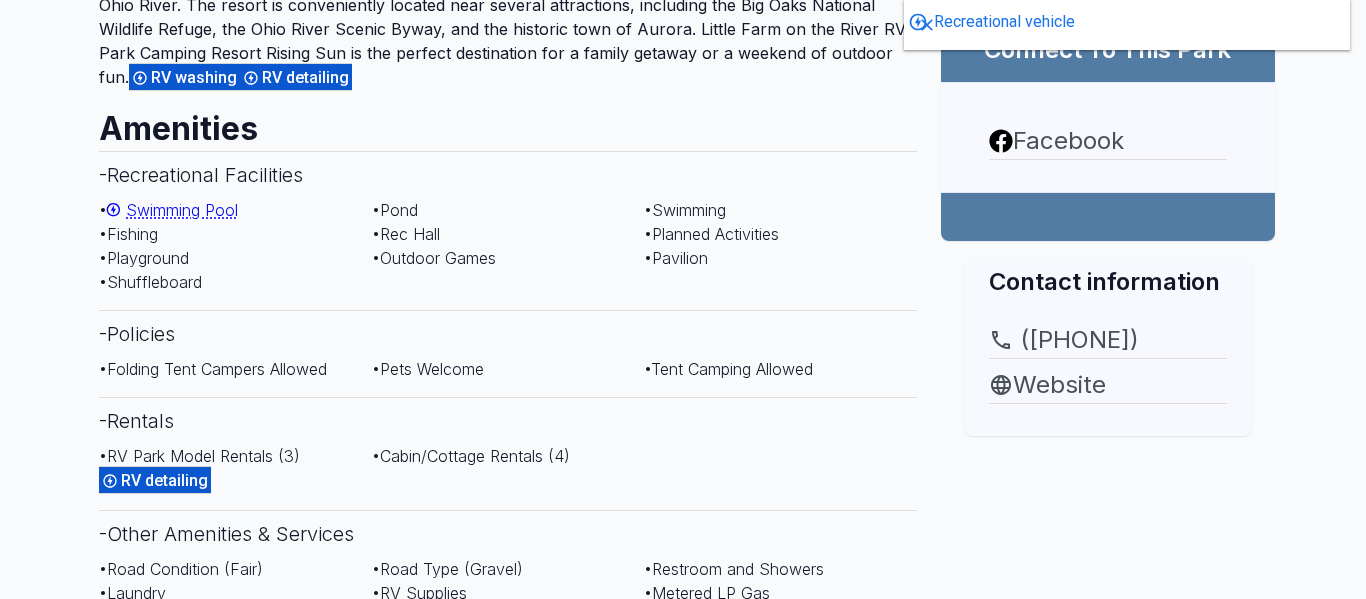 click on "RV detailing" at bounding box center [308, 77] 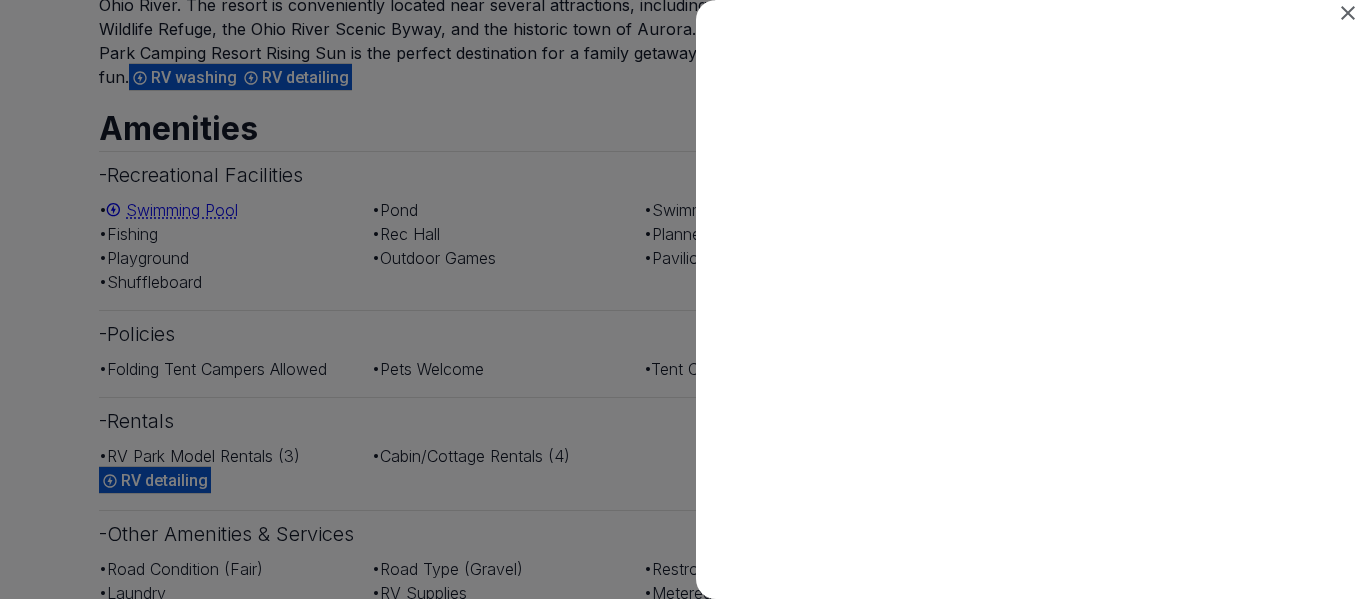 scroll, scrollTop: 0, scrollLeft: 0, axis: both 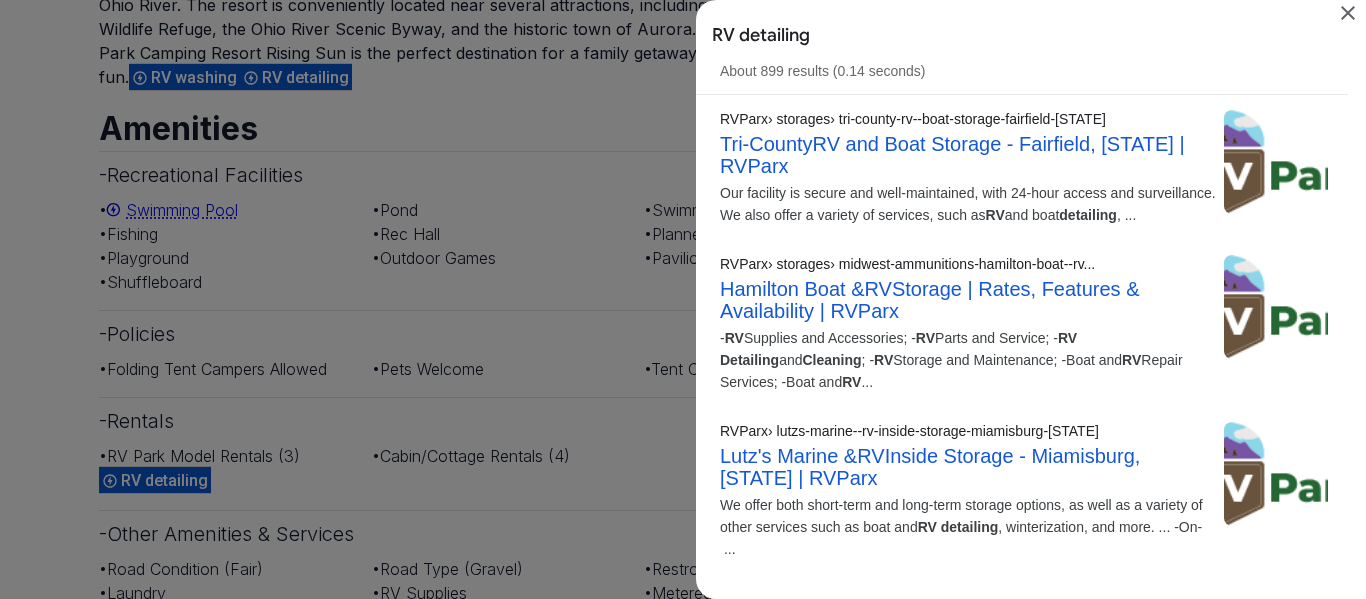 click 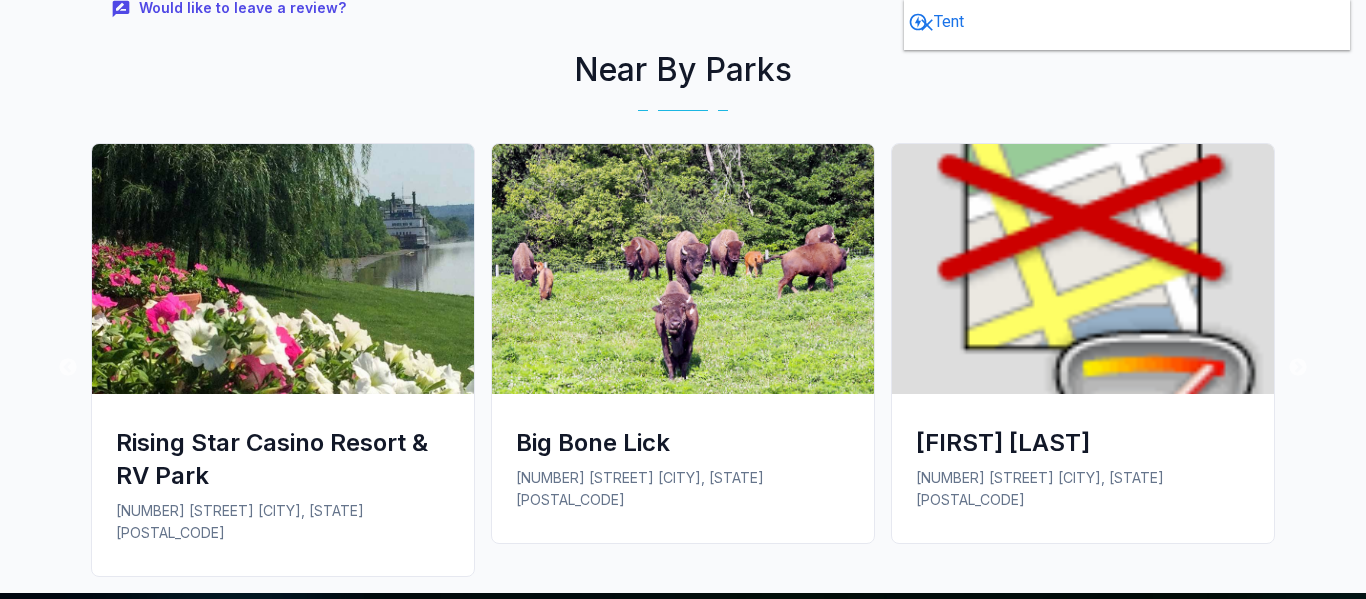 scroll, scrollTop: 3800, scrollLeft: 0, axis: vertical 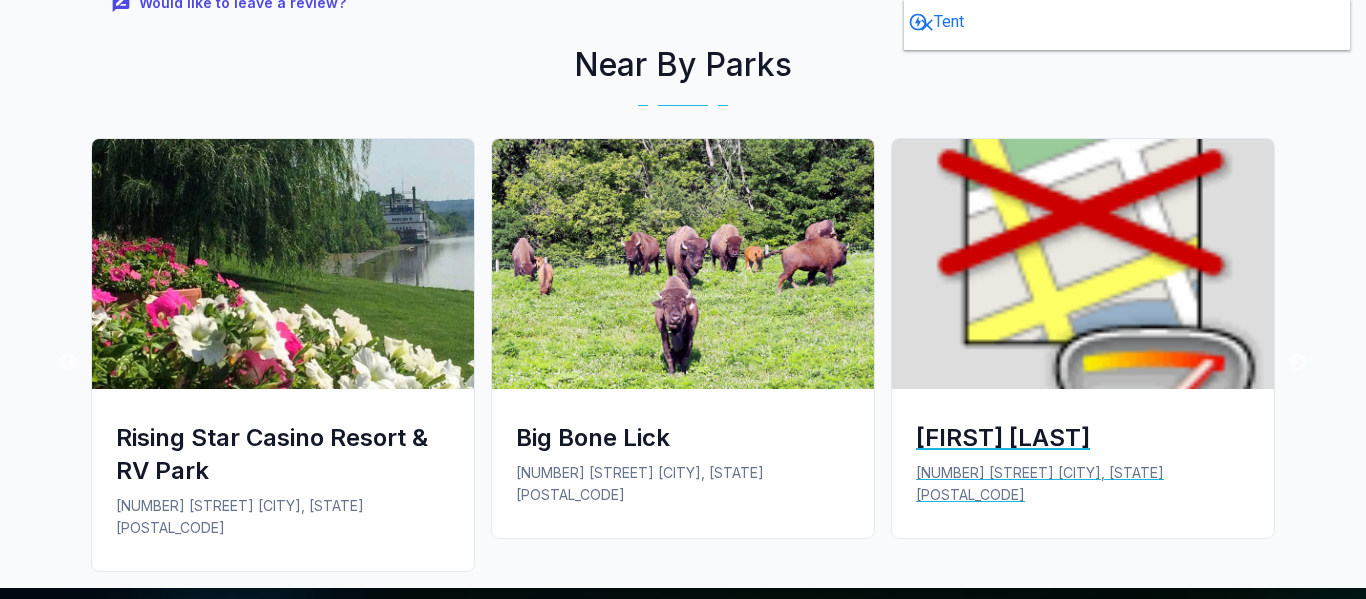click on "[FIRST] [LAST]" at bounding box center (1083, 437) 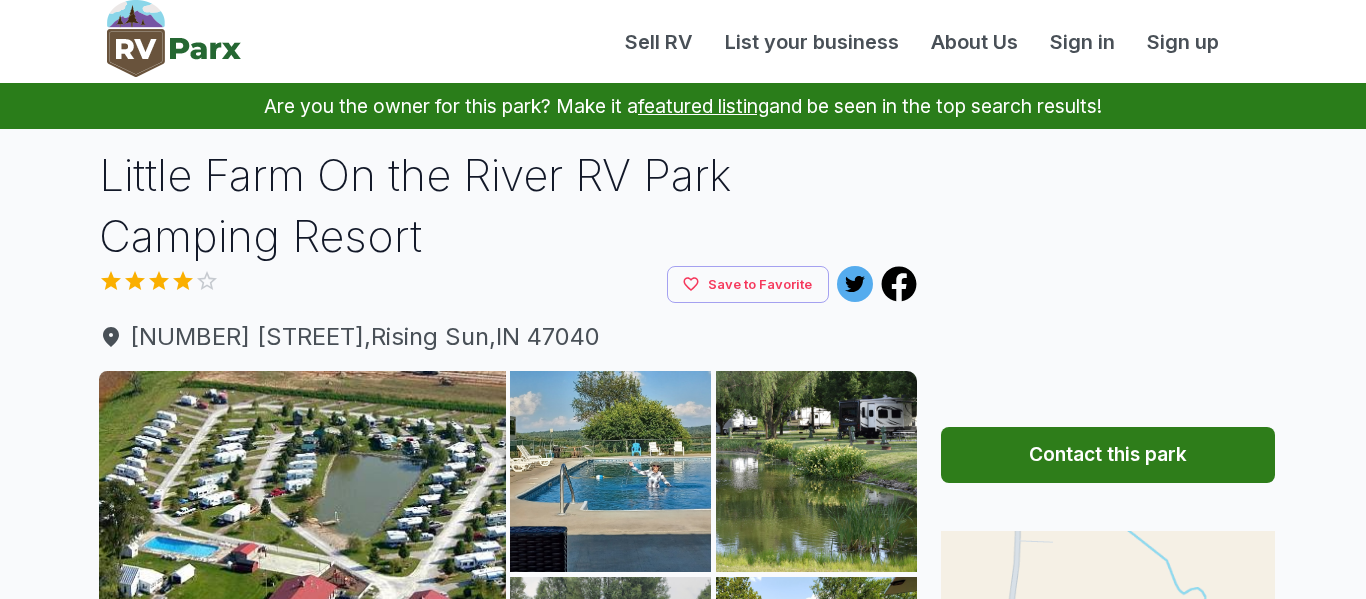 scroll, scrollTop: 0, scrollLeft: 0, axis: both 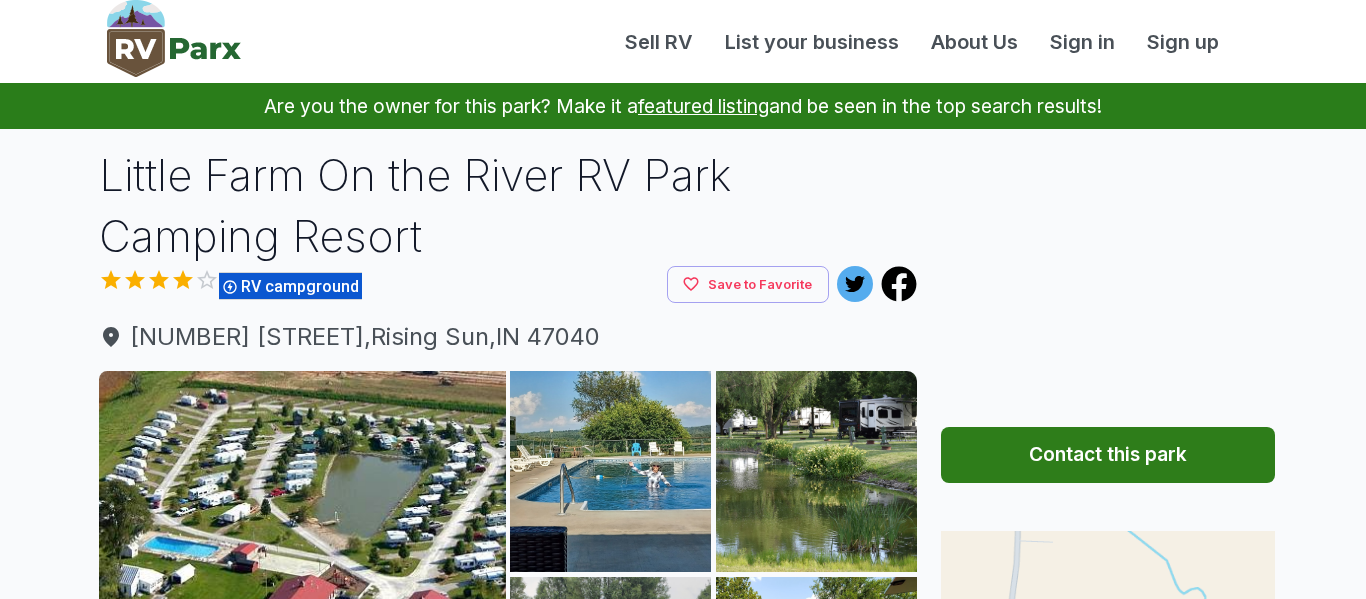 click on "Contact this park" at bounding box center [1108, 455] 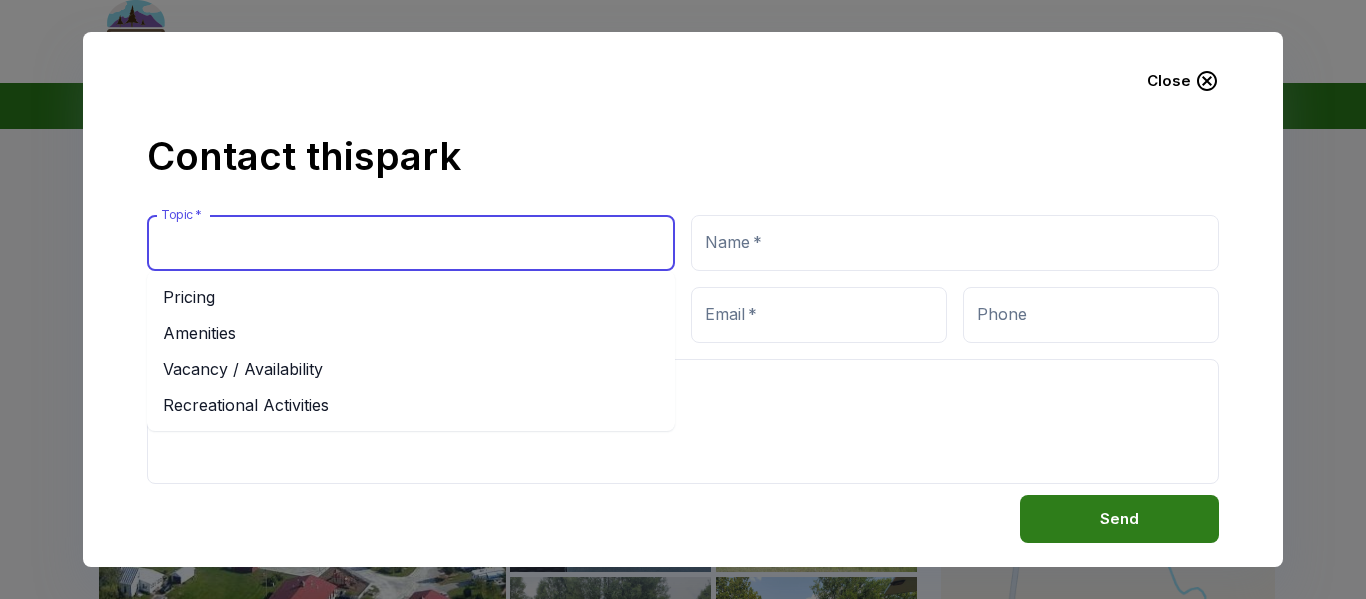 click on "Topic   *" at bounding box center [411, 243] 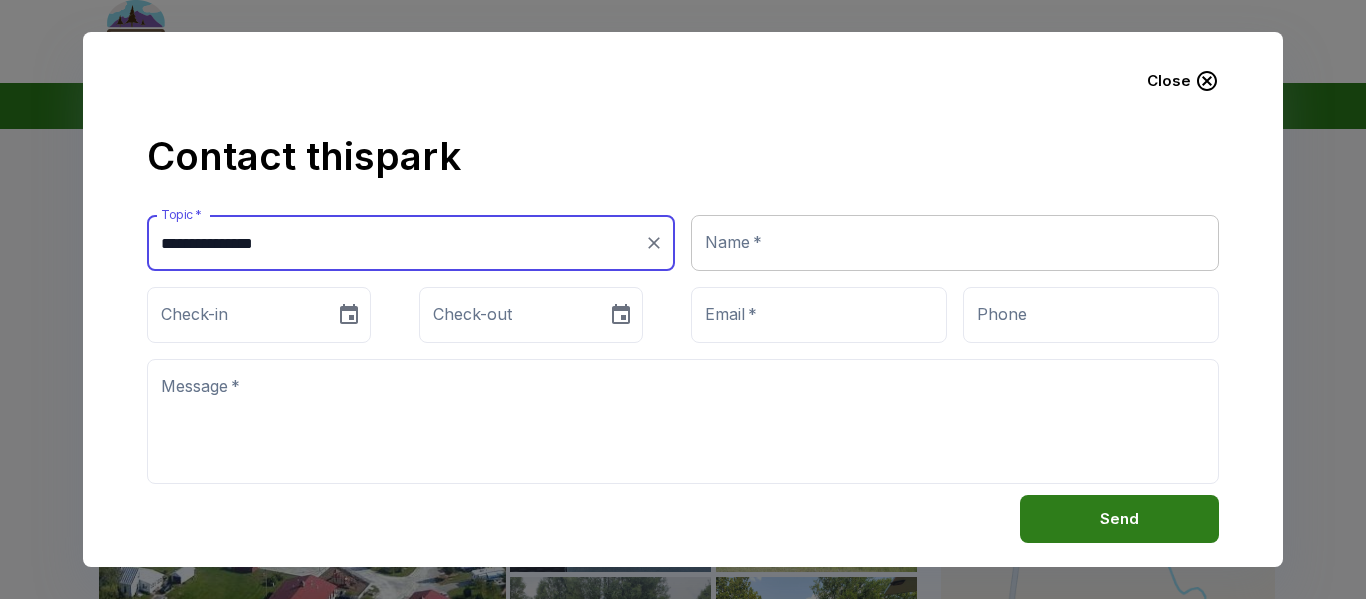 type on "**********" 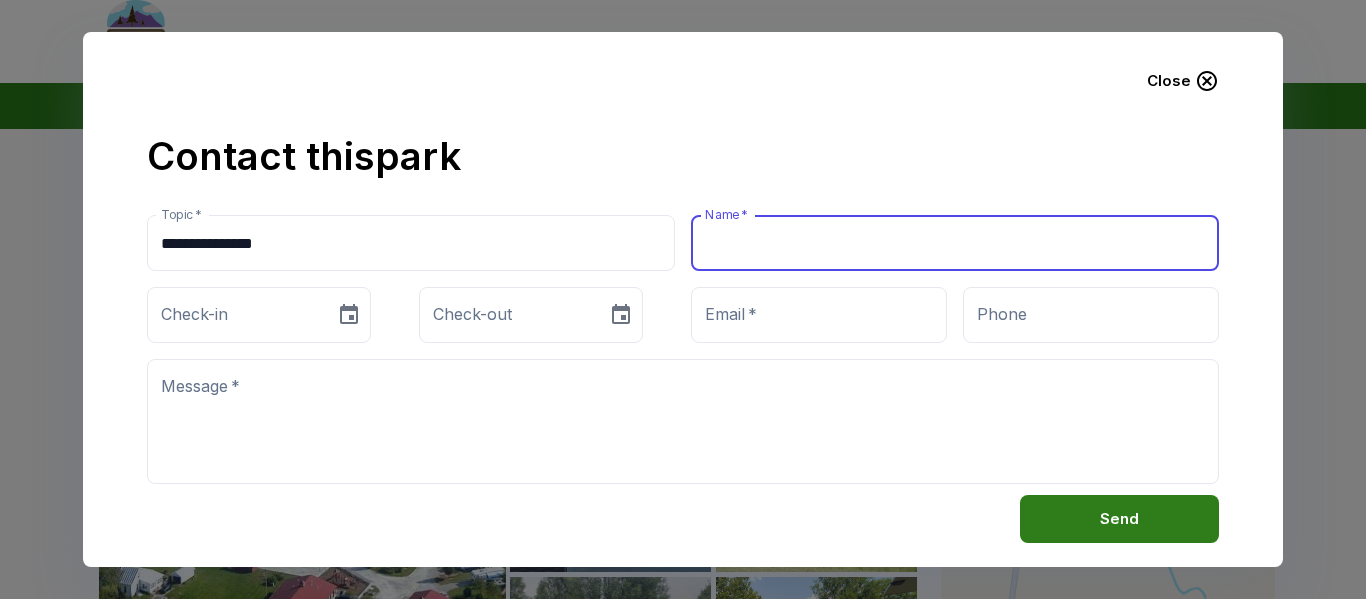 type on "**********" 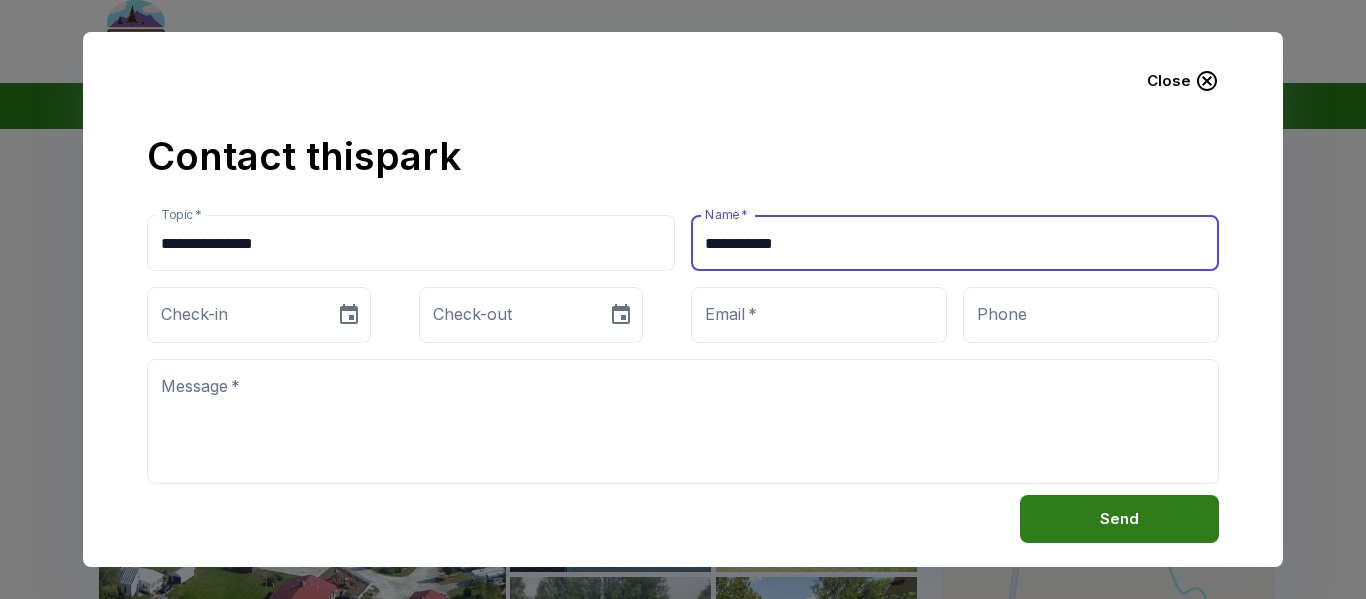 type on "**********" 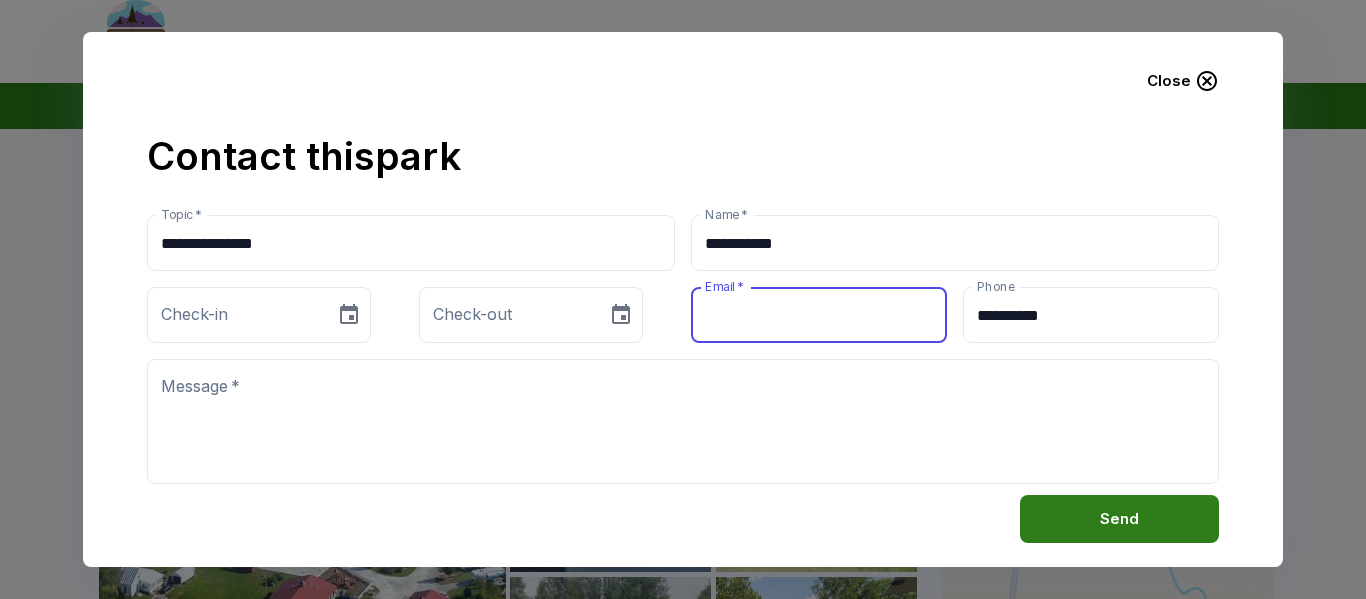 click on "Email   *" at bounding box center [819, 315] 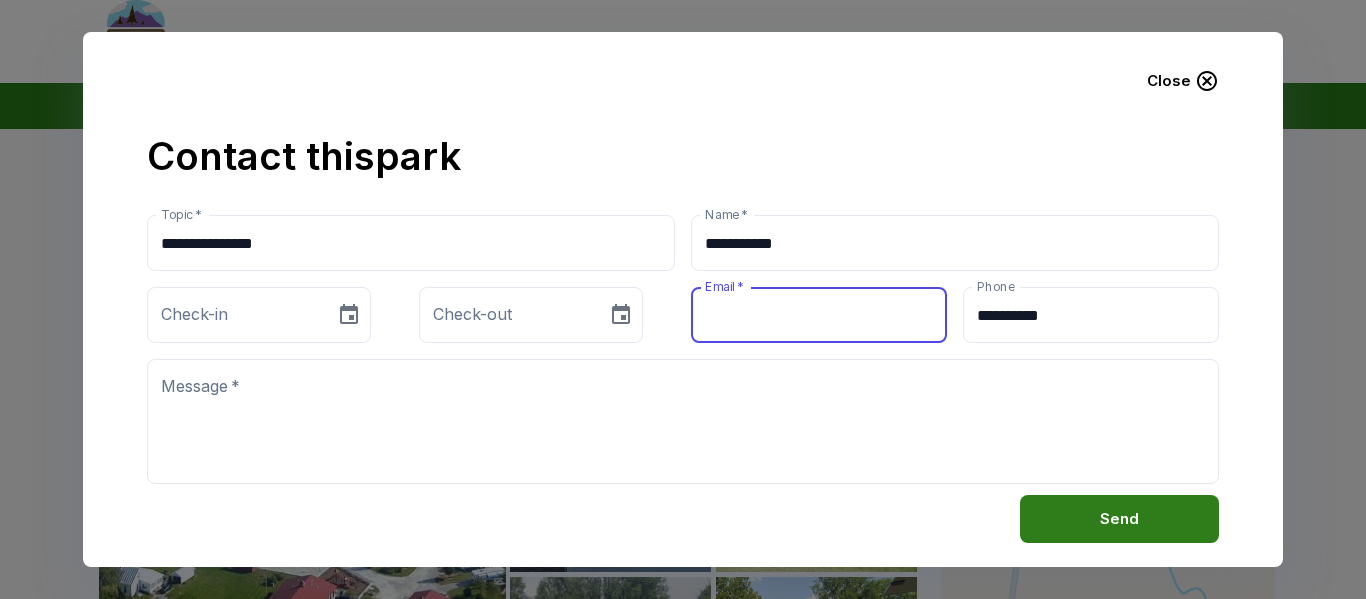 click on "Email   *" at bounding box center (819, 315) 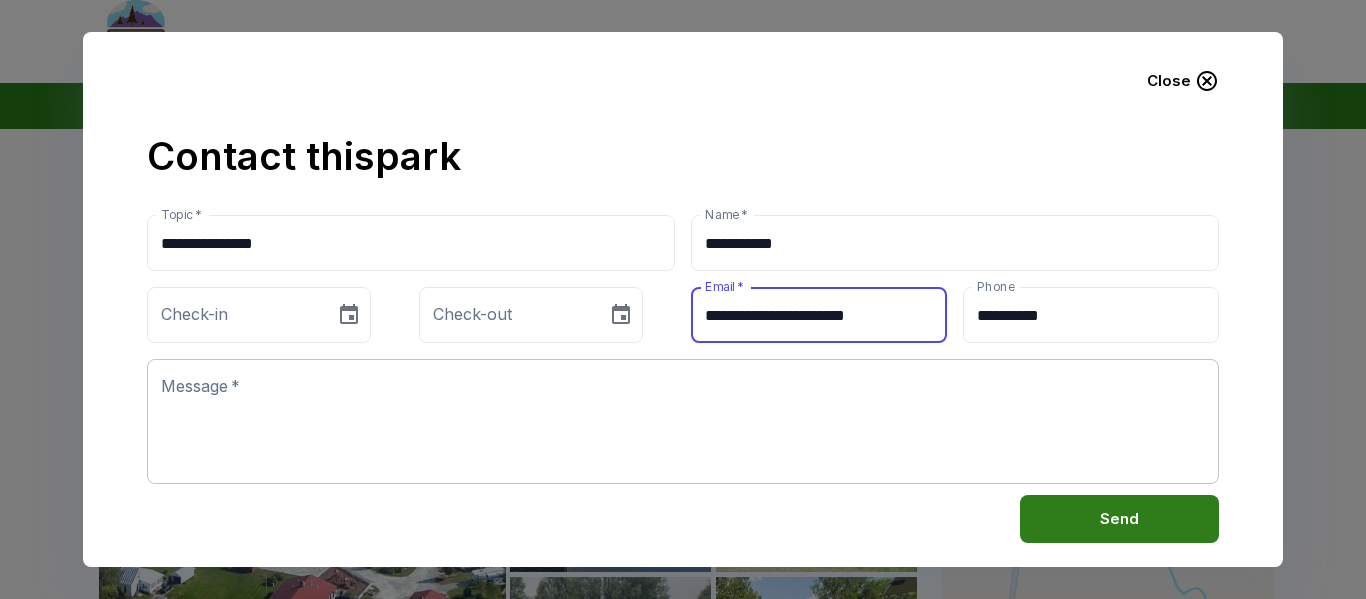type on "**********" 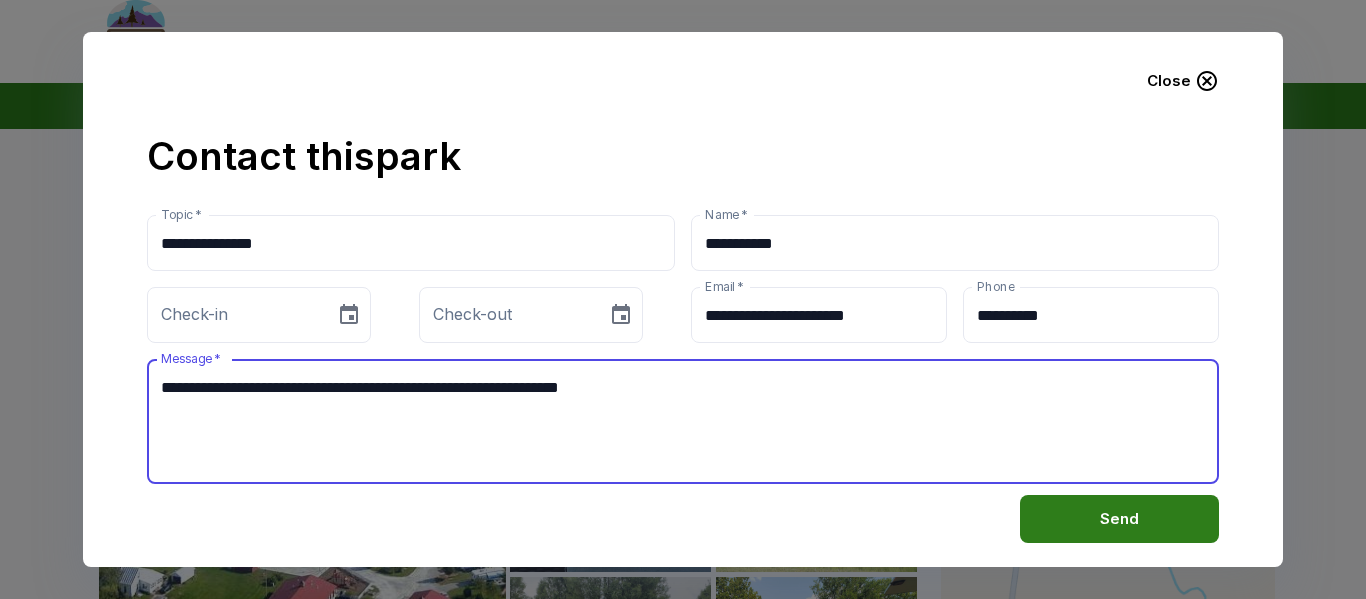 type on "**********" 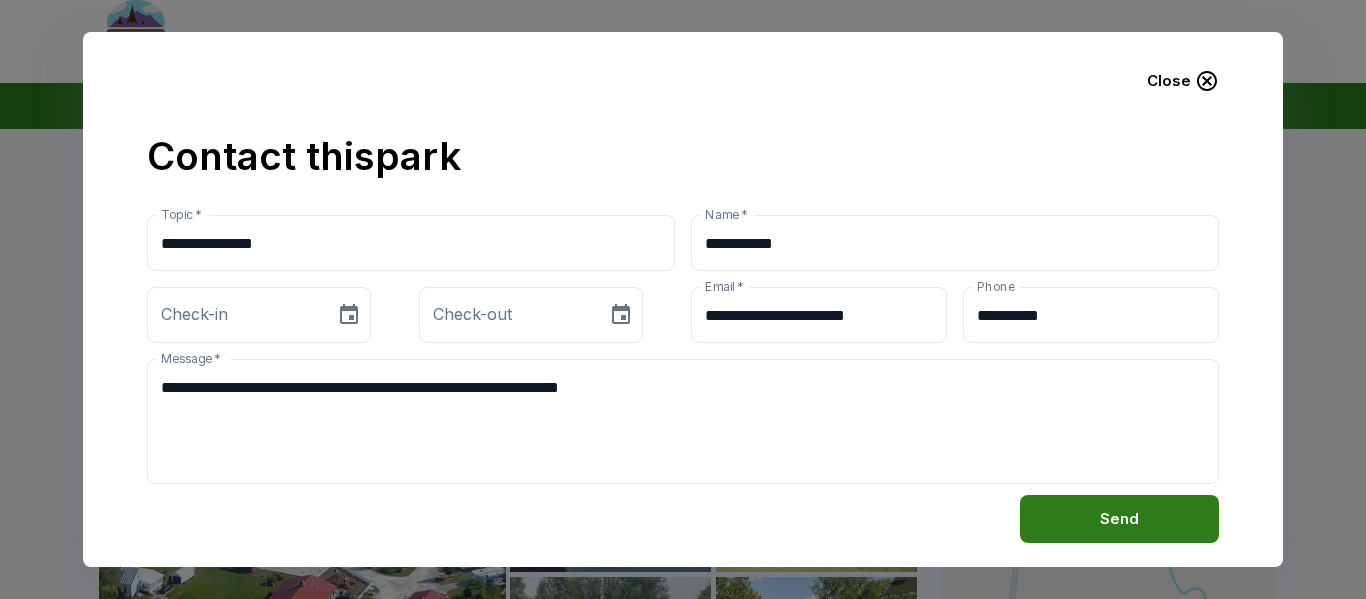 click on "Send" at bounding box center [1119, 519] 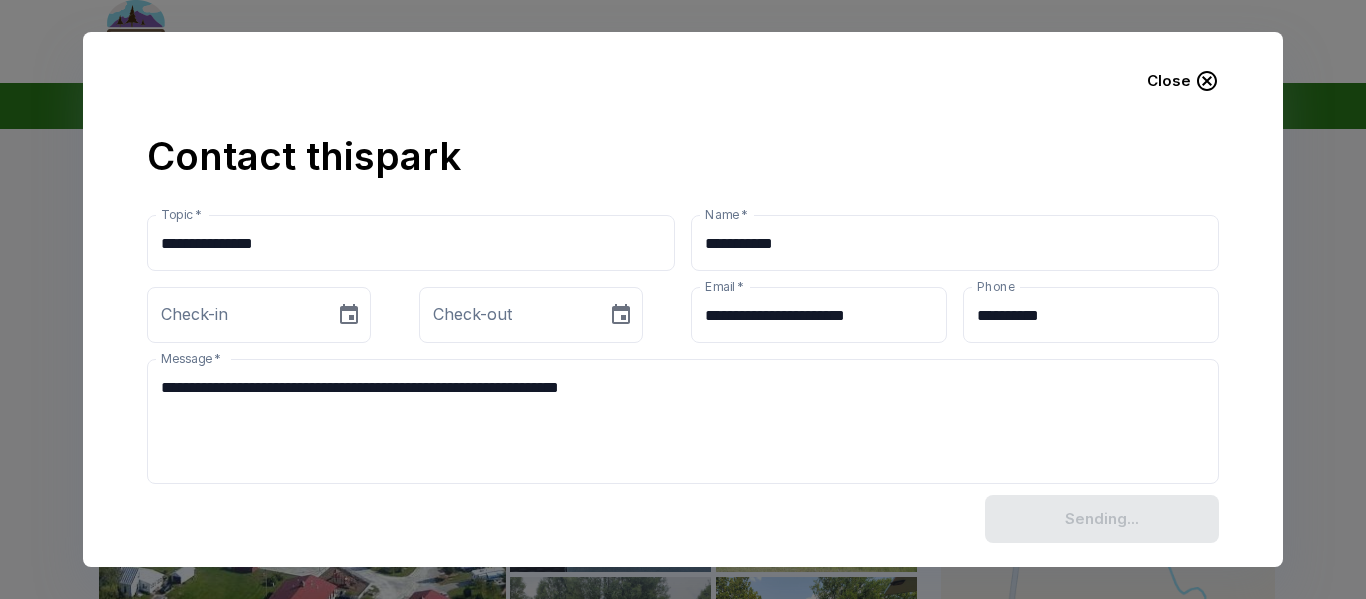 type 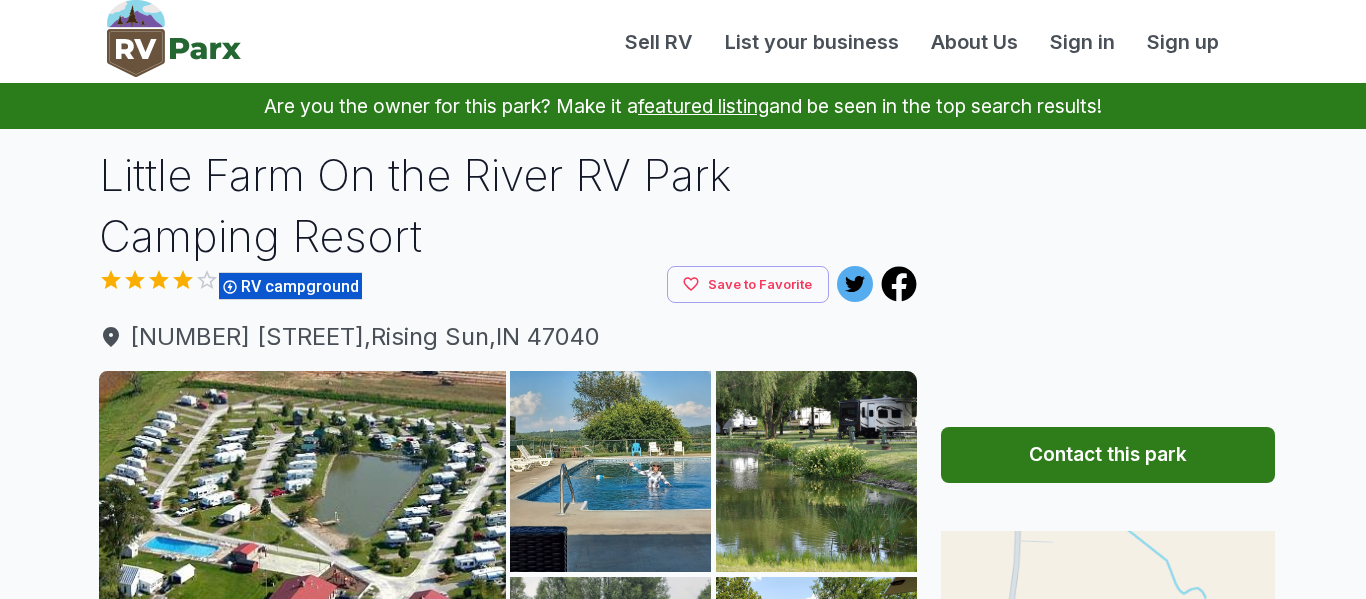 click on "Are you the owner for this park? Make it a  featured listing  and be seen in the top search results! Little Farm On the River RV Park Camping Resort RV campground Save to Favorite   1343 Bellview Ln ,  Rising Sun ,  IN   47040 Show all photos
Little Farm on the River RV Park Camping Resort Rising Sun is a family-friendly camping resort located on the banks of the Ohio River in Rising Sun, Indiana. The resort offers a variety of amenities, including full hook-up RV sites,    tent  sites, cabins, a    swimming pool , a playground, a game room, a camp store, and a fishing pond. Guests can also enjoy a variety of activities, such as kayaking, canoeing, and fishing on the Ohio River. The resort is conveniently located near several attractions, including the Big Oaks National Wildlife Refuge, the Ohio River Scenic Byway, and the historic town of Aurora. Little Farm on the River RV Park Camping Resort Rising Sun is the perfect destination for a family getaway or a weekend of outdoor fun. RV campground -    )" at bounding box center [683, 2247] 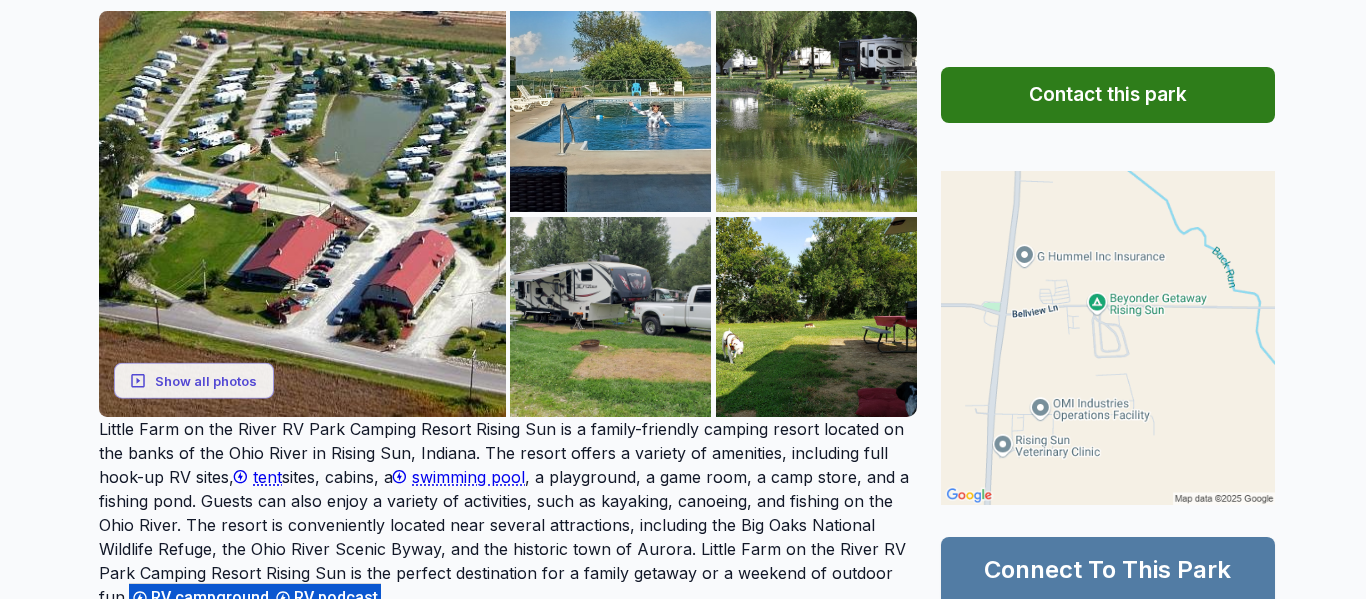 scroll, scrollTop: 400, scrollLeft: 0, axis: vertical 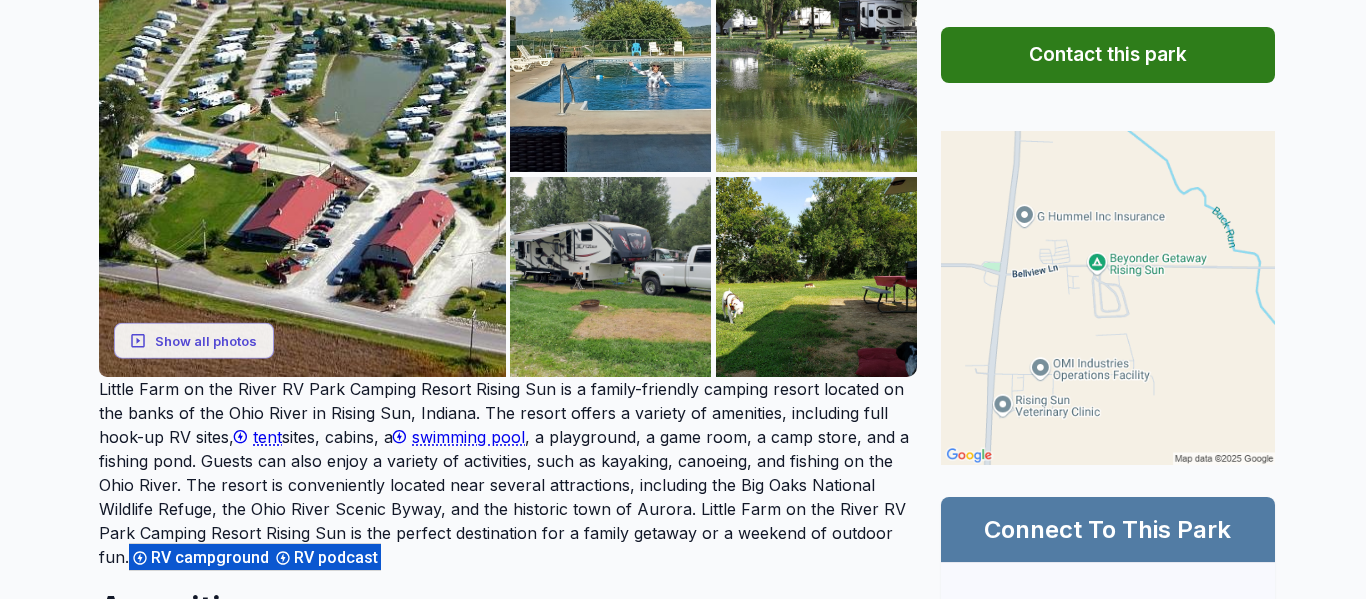 click on "Connect To This Park" at bounding box center (1108, 529) 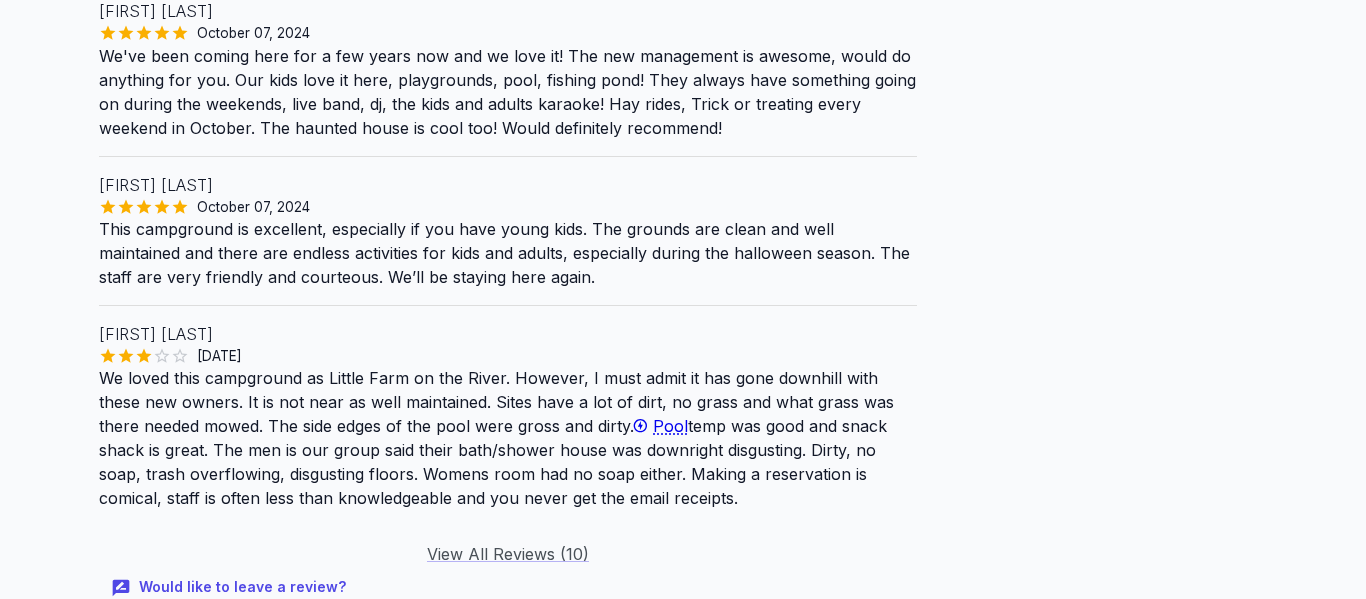 scroll, scrollTop: 3280, scrollLeft: 0, axis: vertical 